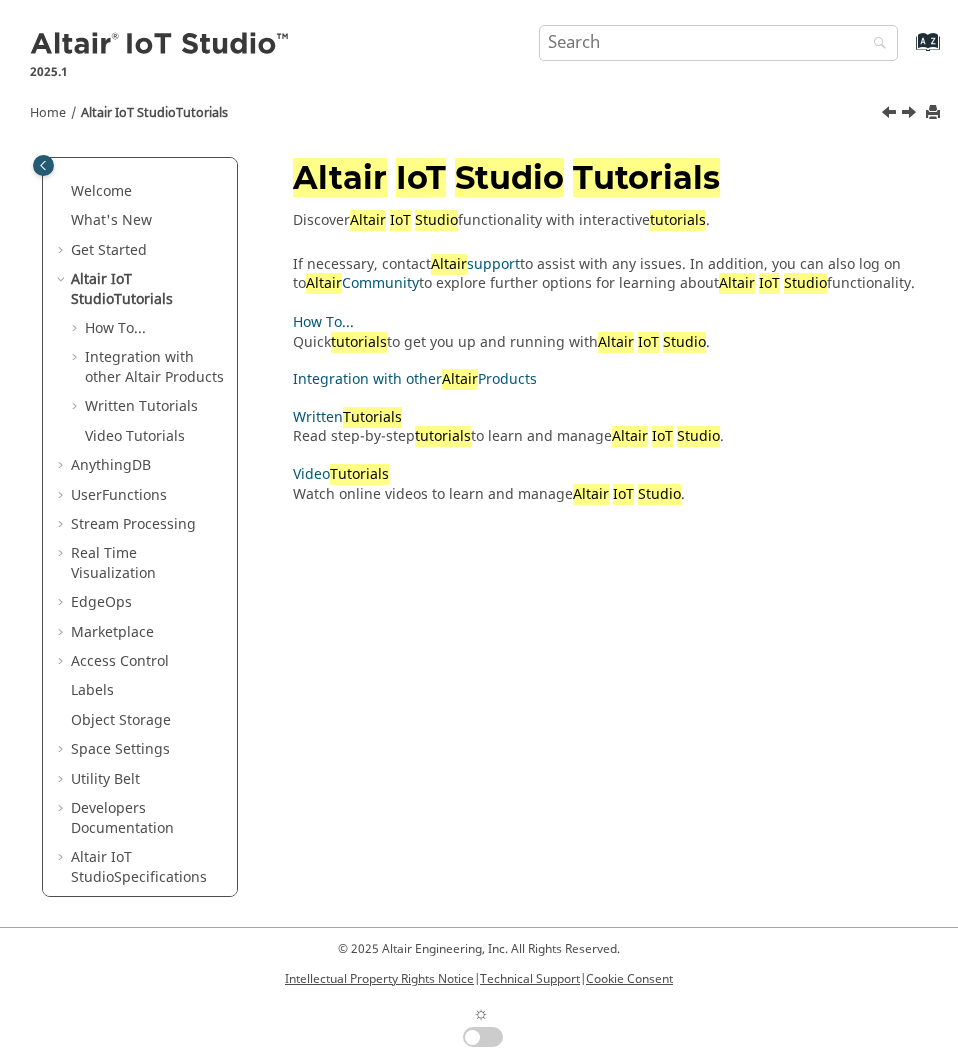 scroll, scrollTop: 0, scrollLeft: 0, axis: both 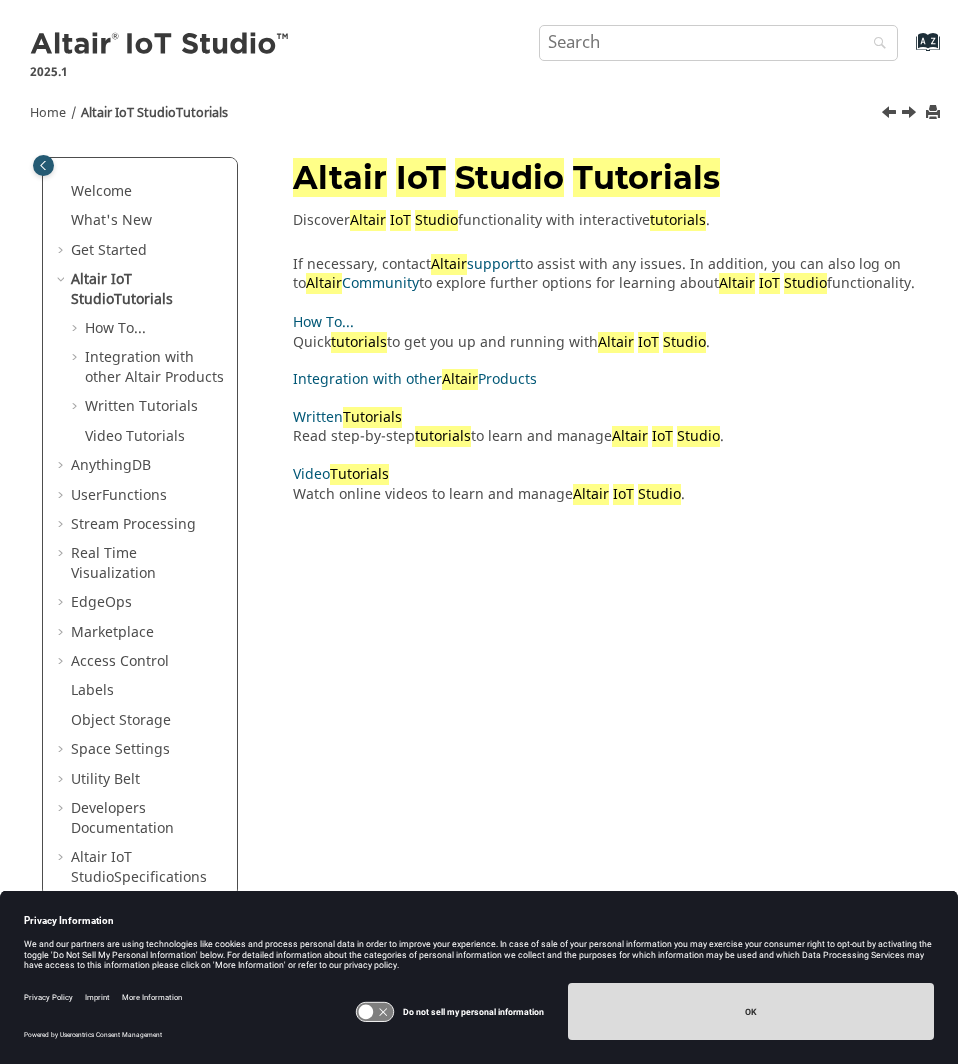 click on "OK" at bounding box center (751, 1011) 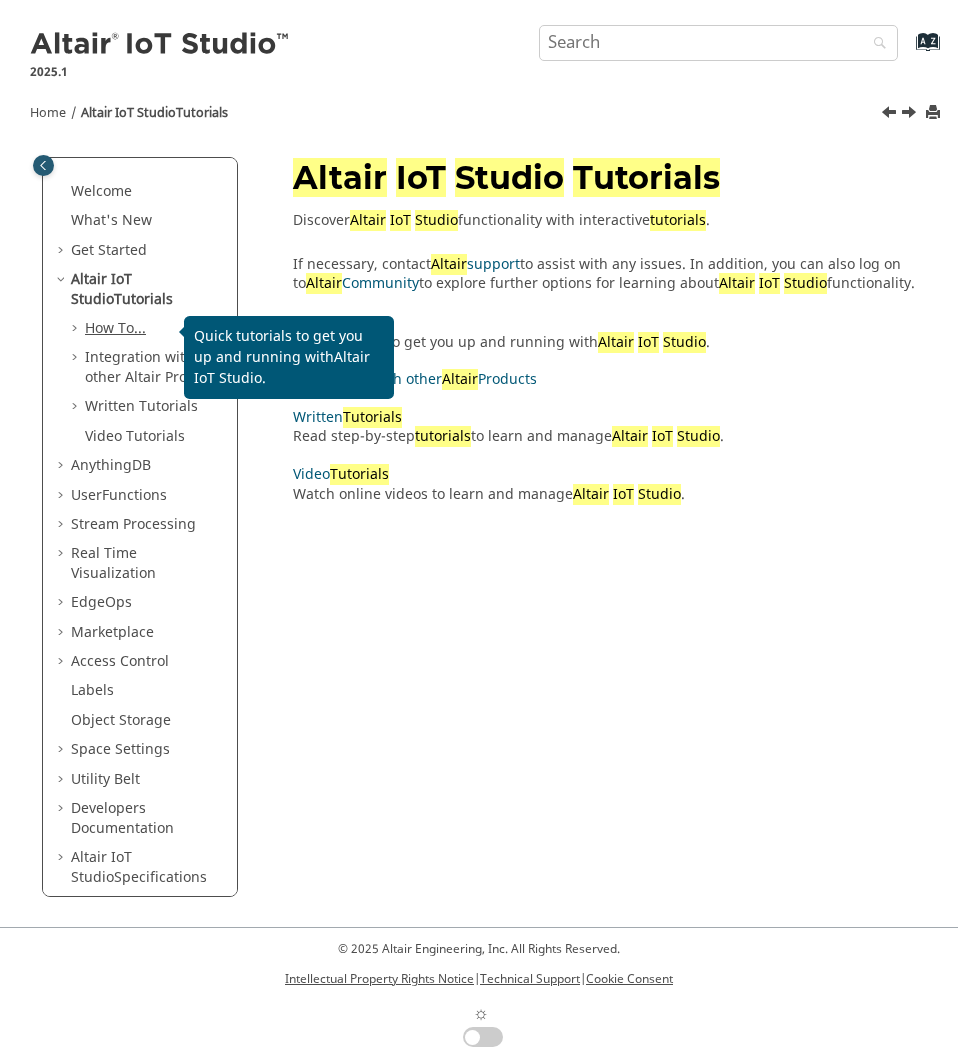 click on "How To..." at bounding box center (115, 328) 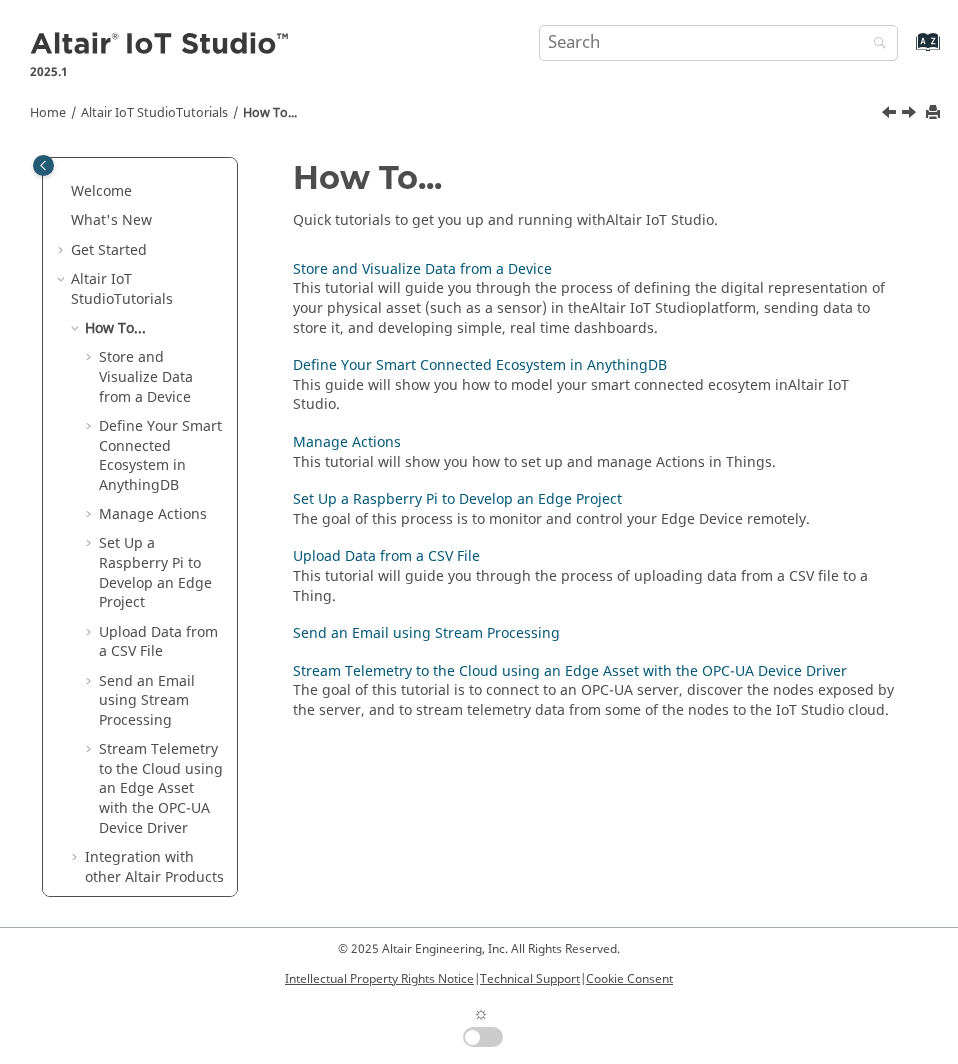 scroll, scrollTop: 0, scrollLeft: 0, axis: both 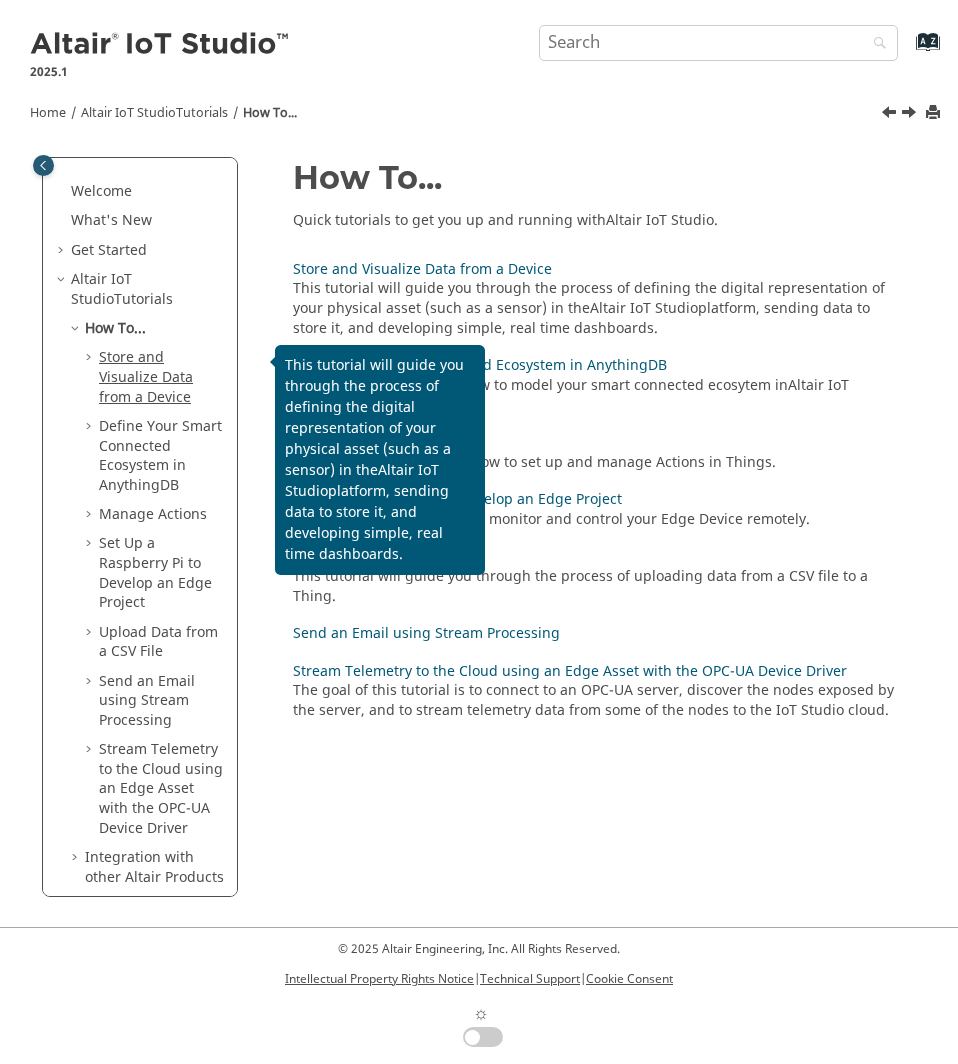 click on "Store and Visualize Data from a Device" at bounding box center (146, 377) 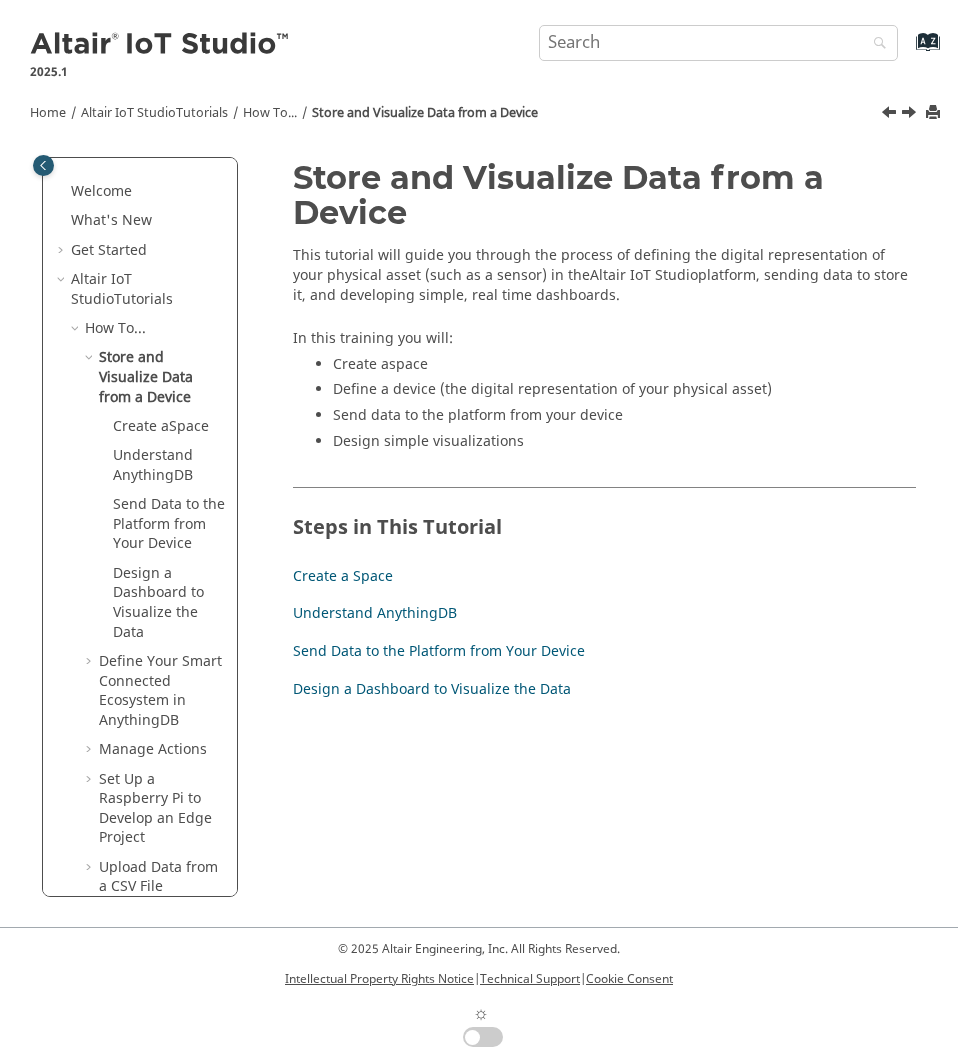 scroll, scrollTop: 0, scrollLeft: 0, axis: both 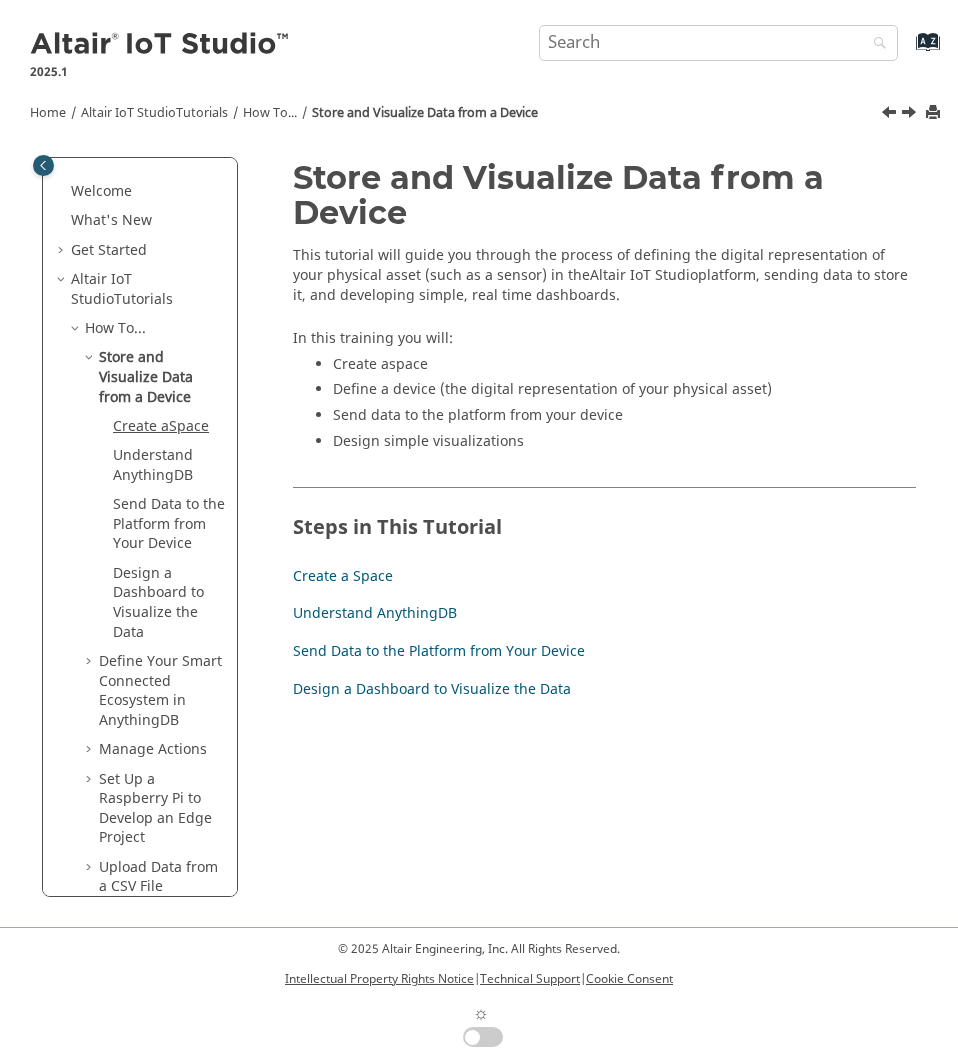 click on "Space" at bounding box center [189, 426] 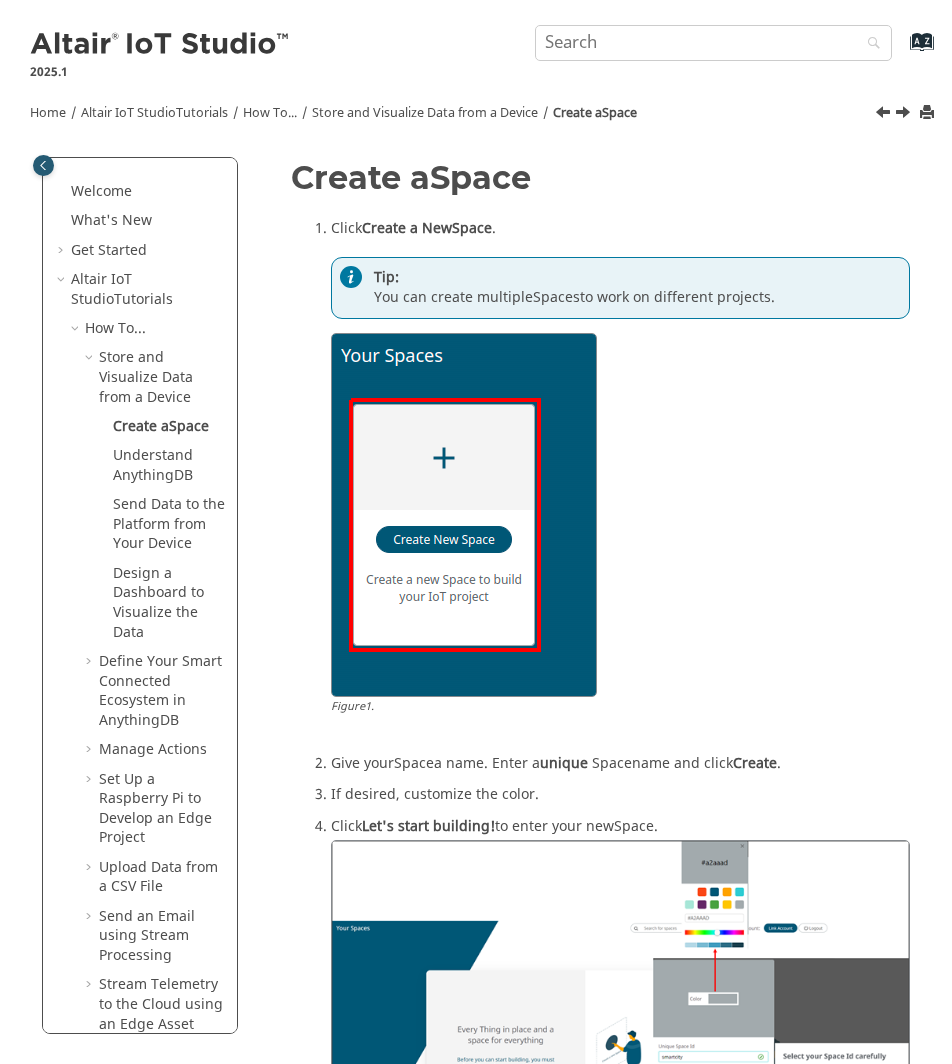 scroll, scrollTop: 0, scrollLeft: 0, axis: both 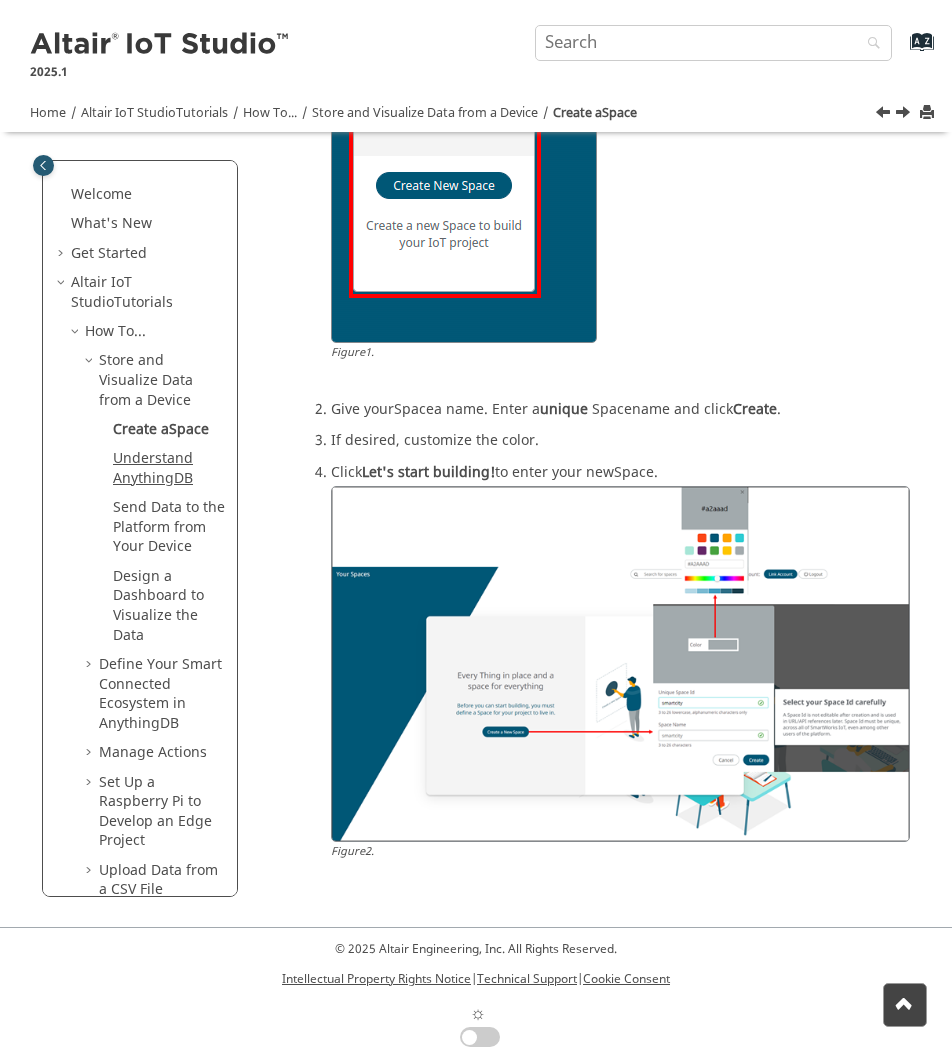 click on "Understand AnythingDB" at bounding box center (153, 468) 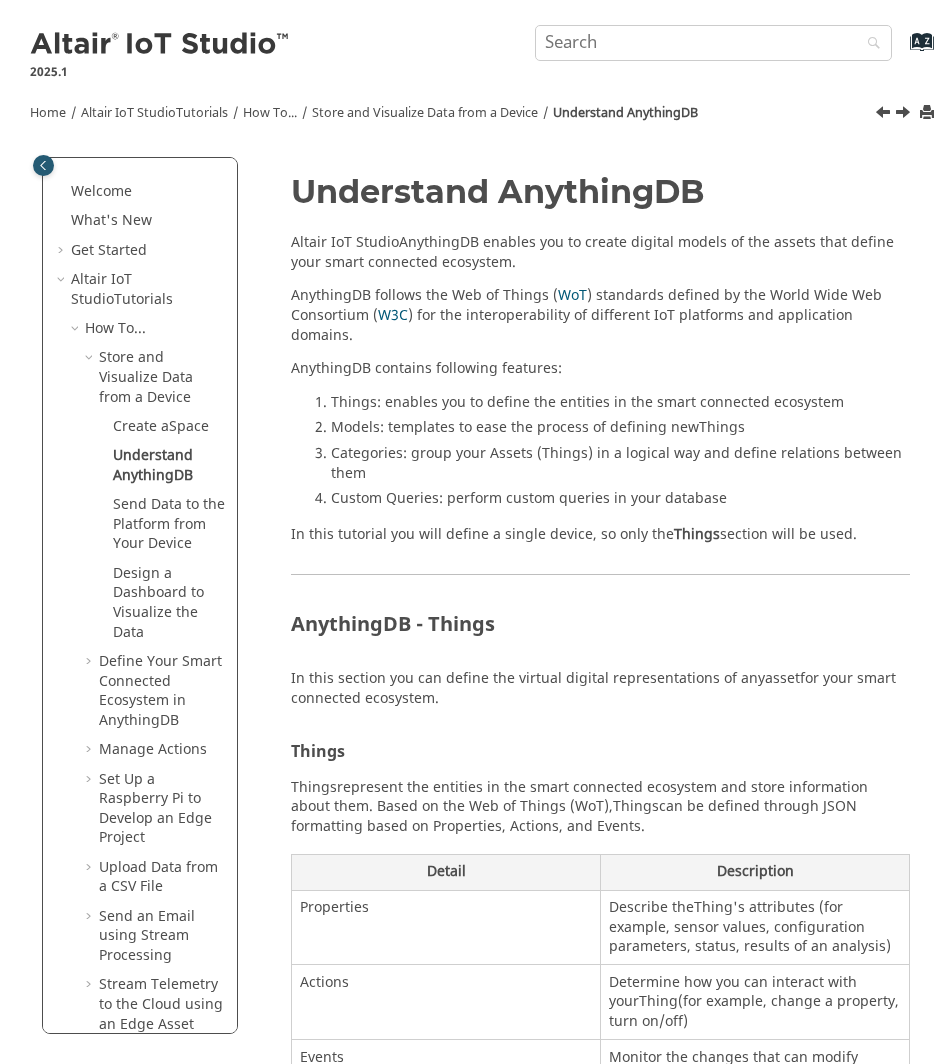 scroll, scrollTop: 0, scrollLeft: 0, axis: both 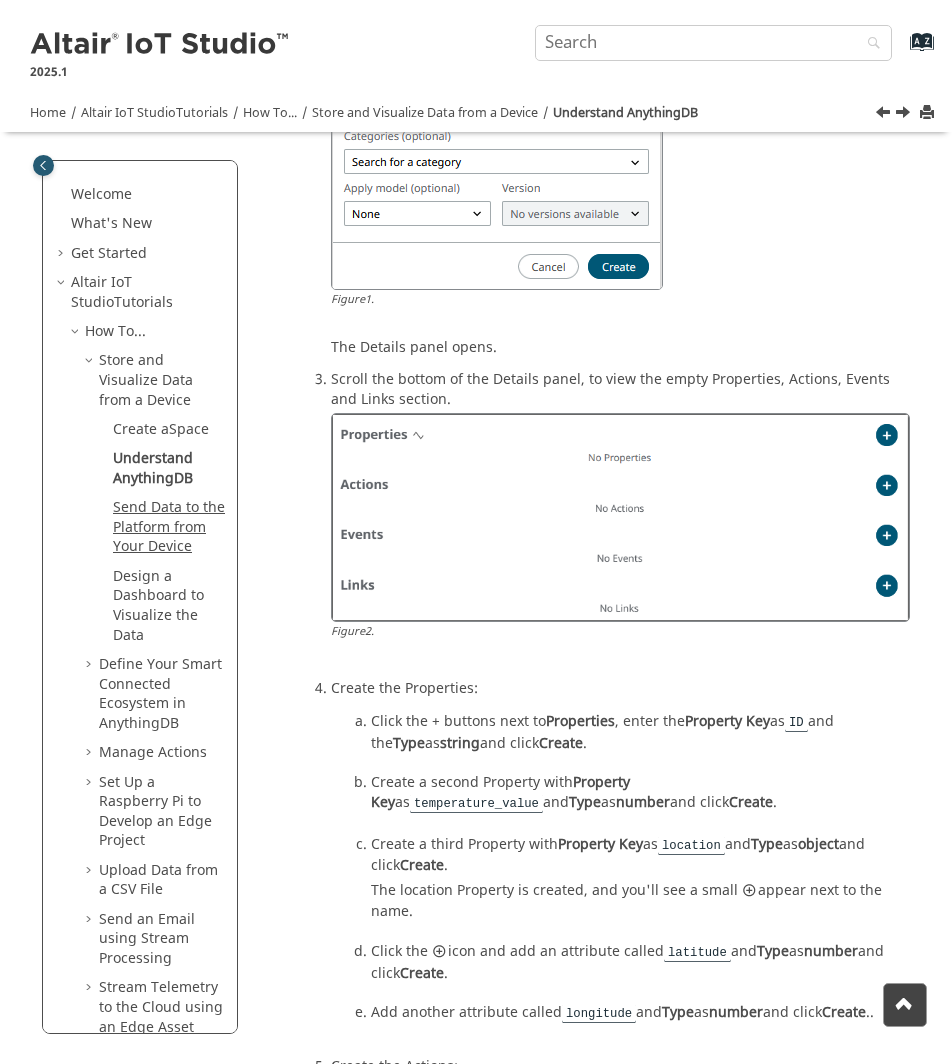 click on "Send Data to the Platform from Your Device" at bounding box center [169, 527] 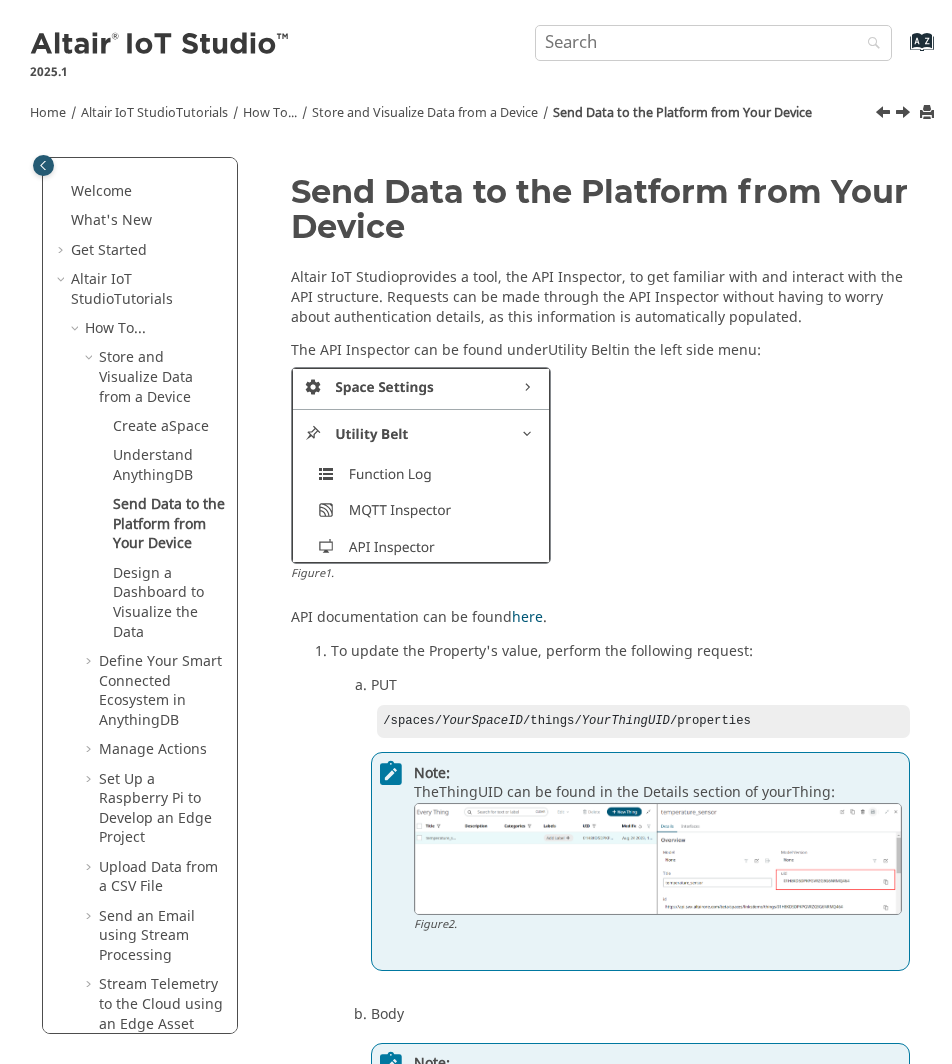 scroll, scrollTop: 0, scrollLeft: 0, axis: both 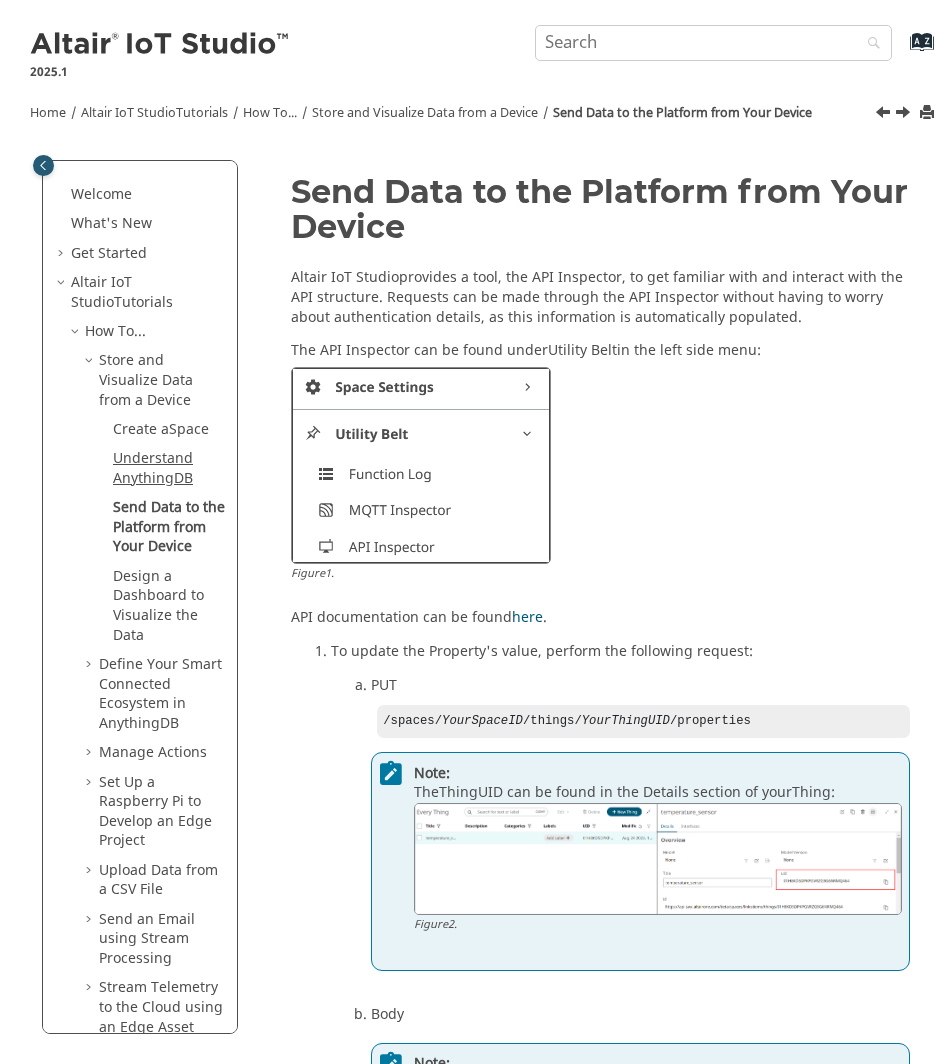 click on "Understand AnythingDB" at bounding box center (153, 468) 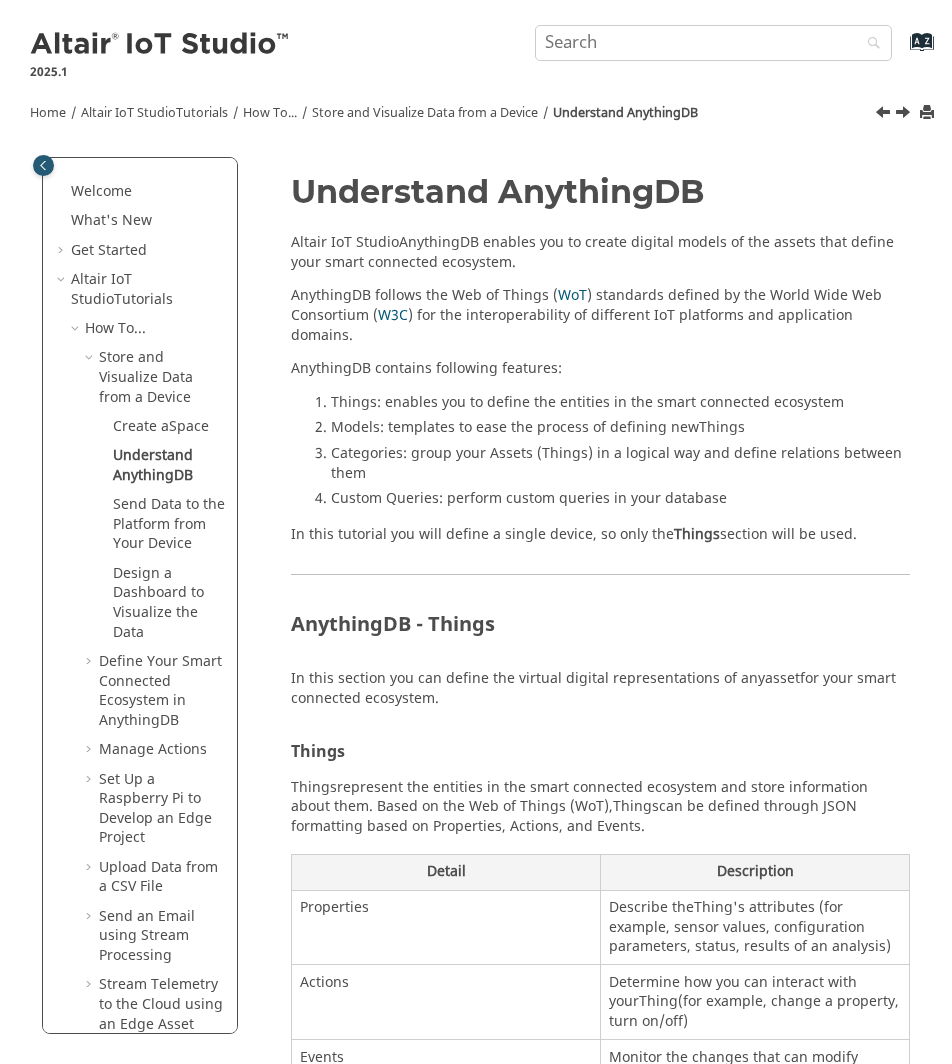 scroll, scrollTop: 0, scrollLeft: 0, axis: both 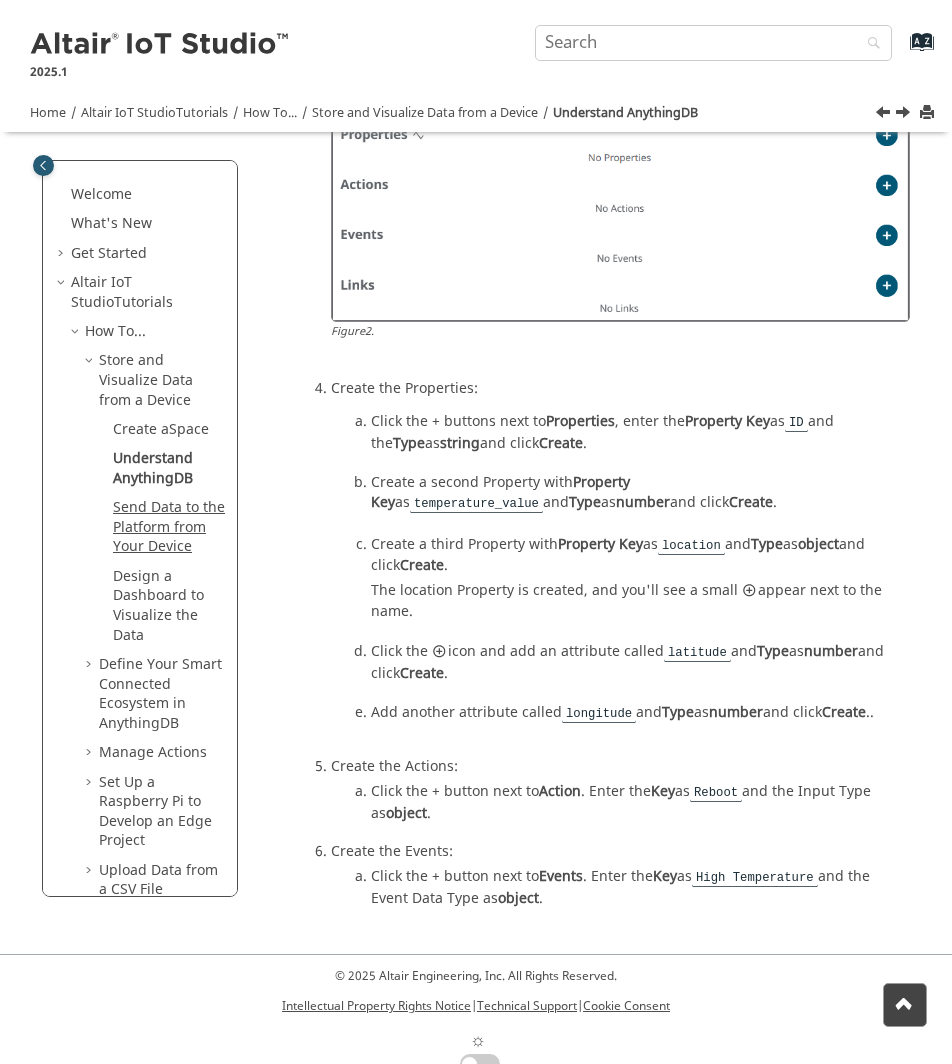 click on "Send Data to the Platform from Your Device" at bounding box center (169, 527) 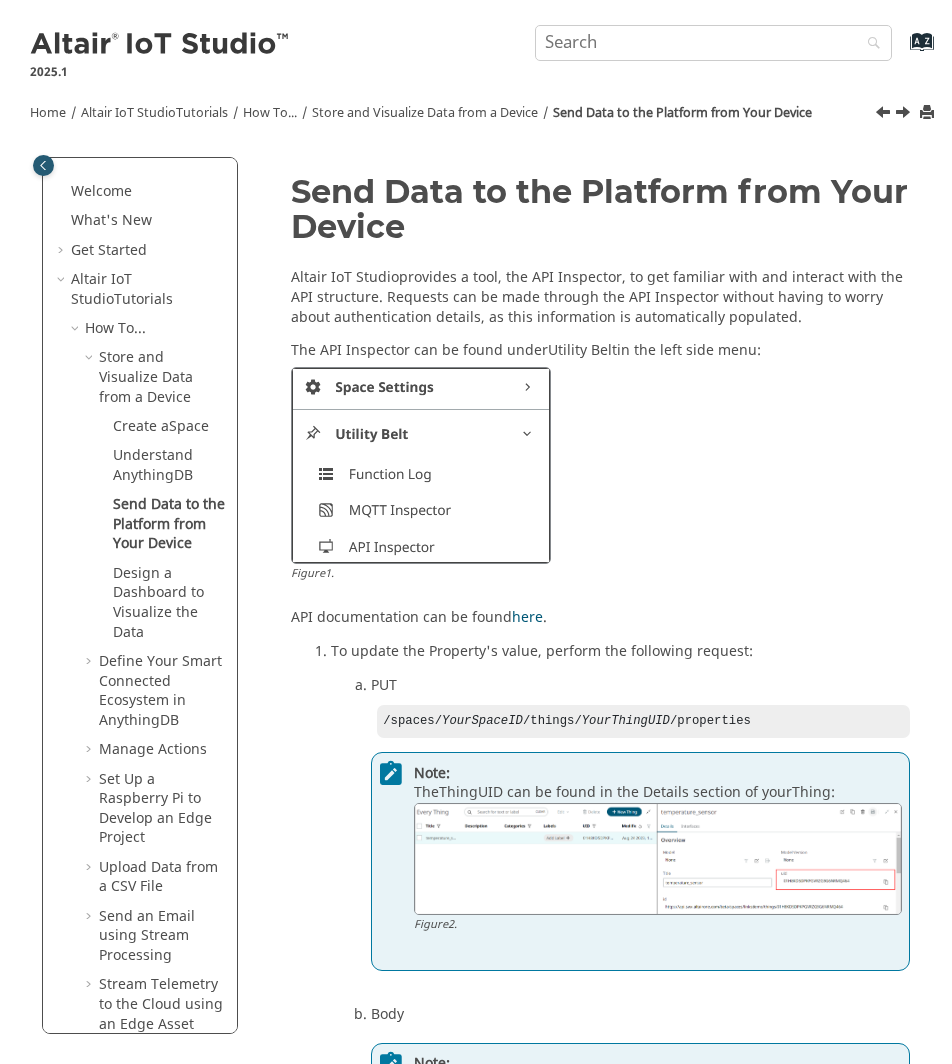 scroll, scrollTop: 0, scrollLeft: 0, axis: both 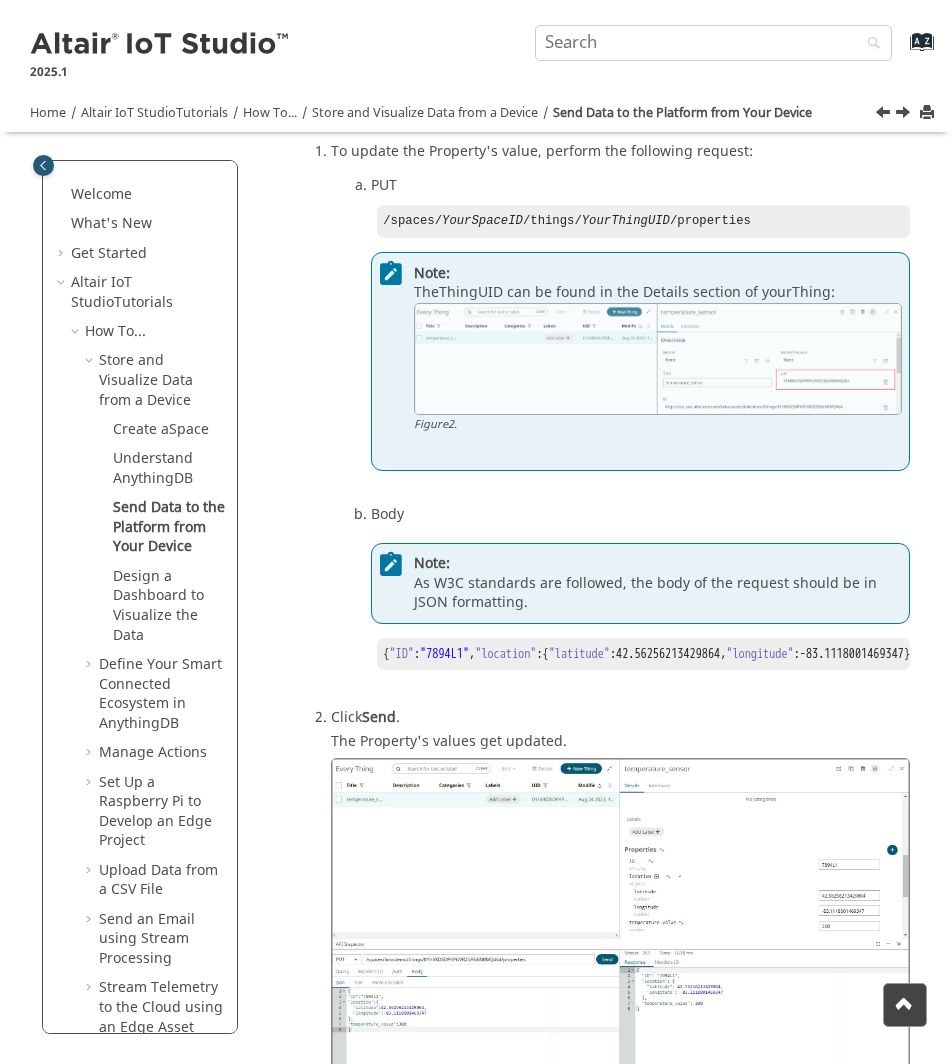 click at bounding box center (658, 359) 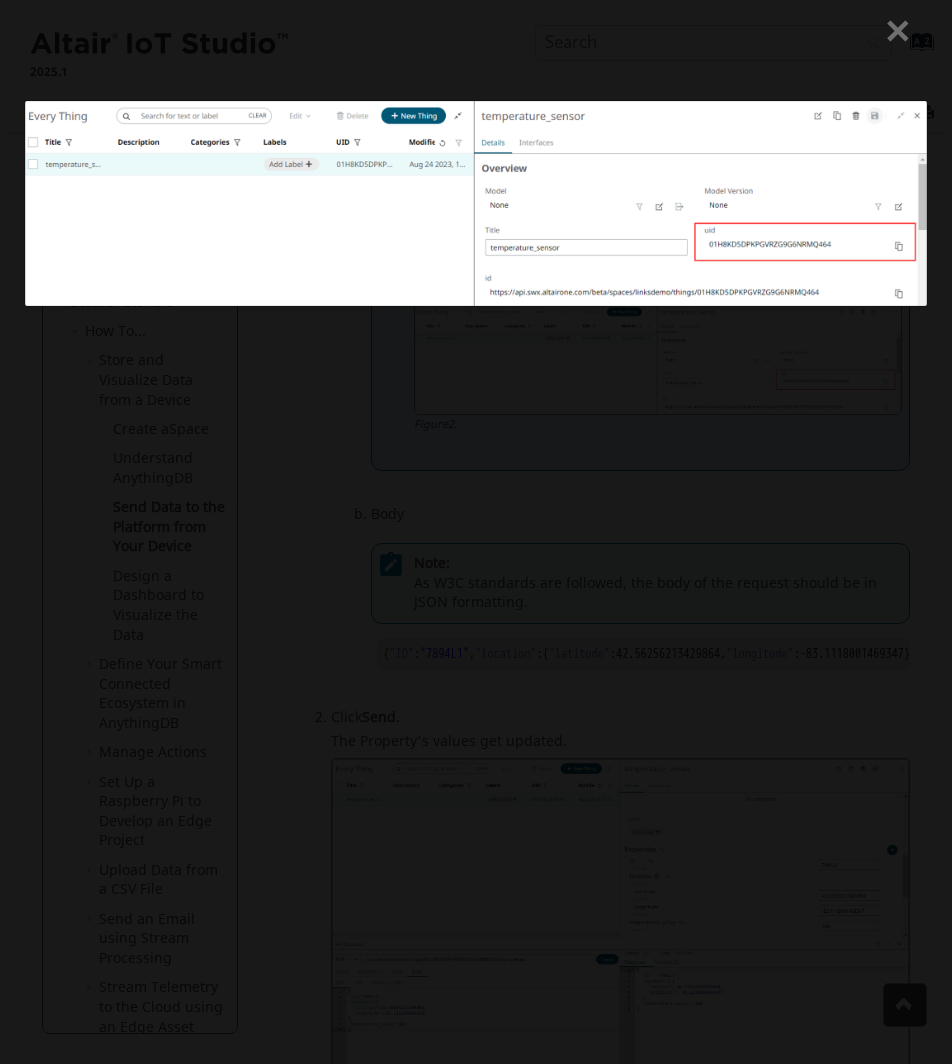 click at bounding box center [476, 382] 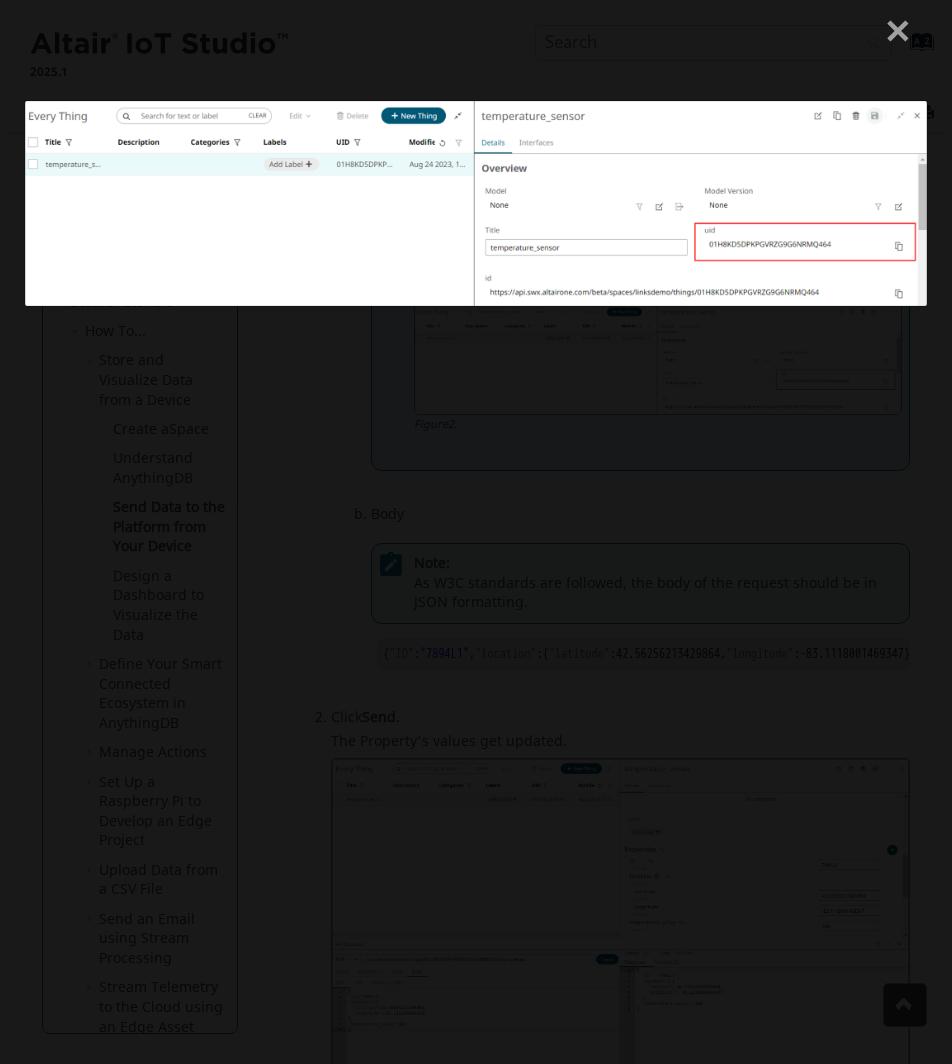 click at bounding box center [902, 33] 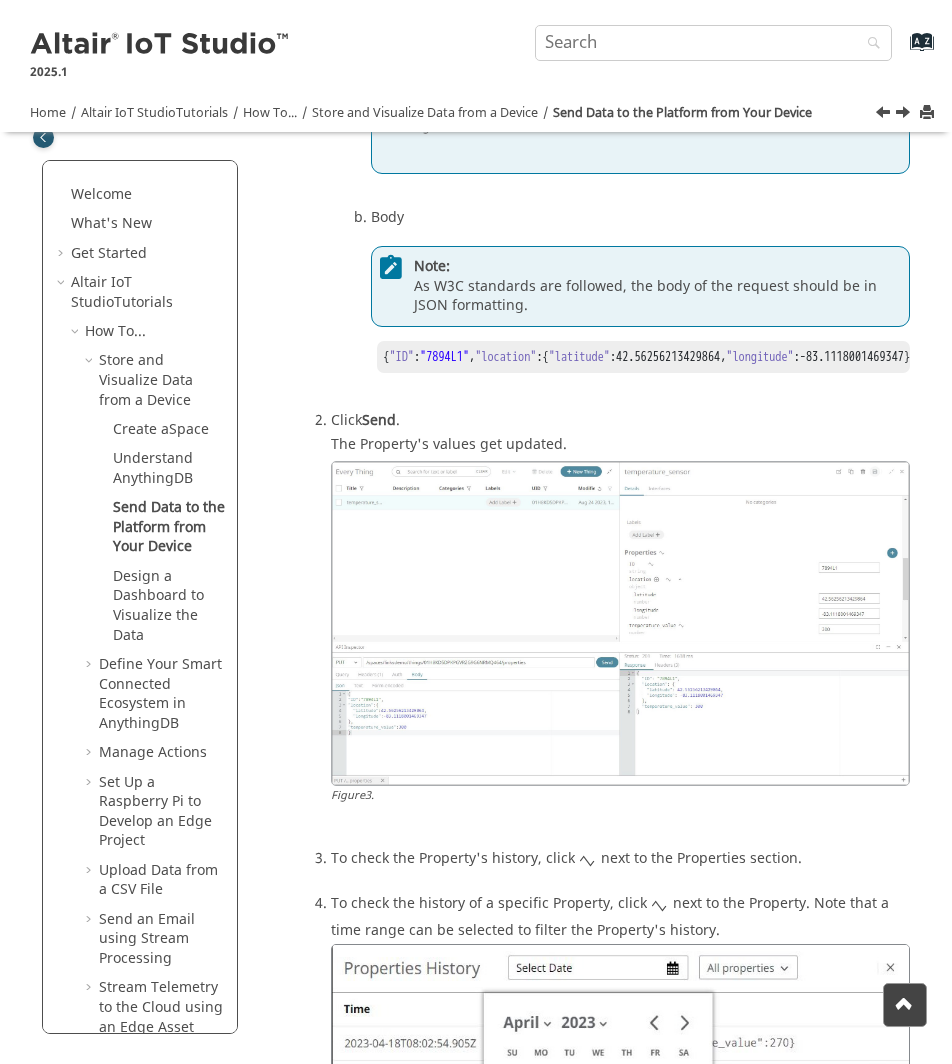scroll, scrollTop: 800, scrollLeft: 0, axis: vertical 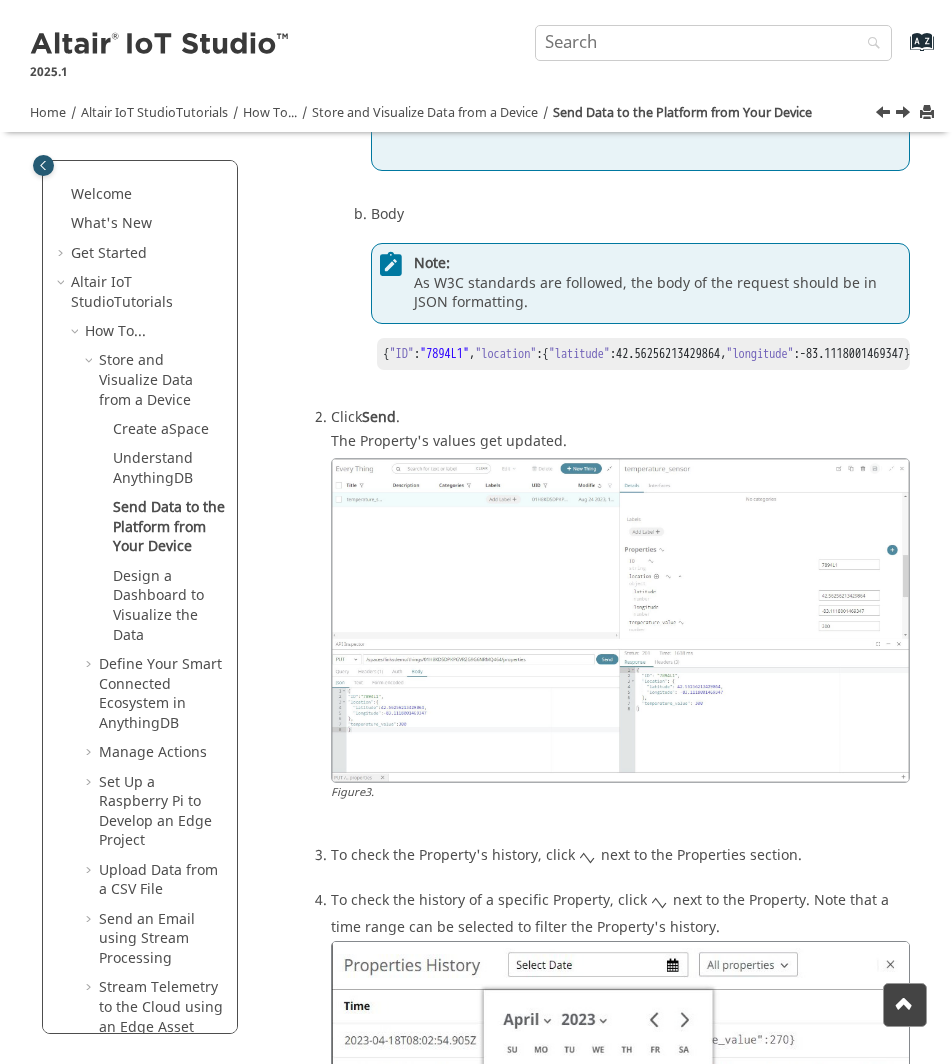 click at bounding box center (620, 621) 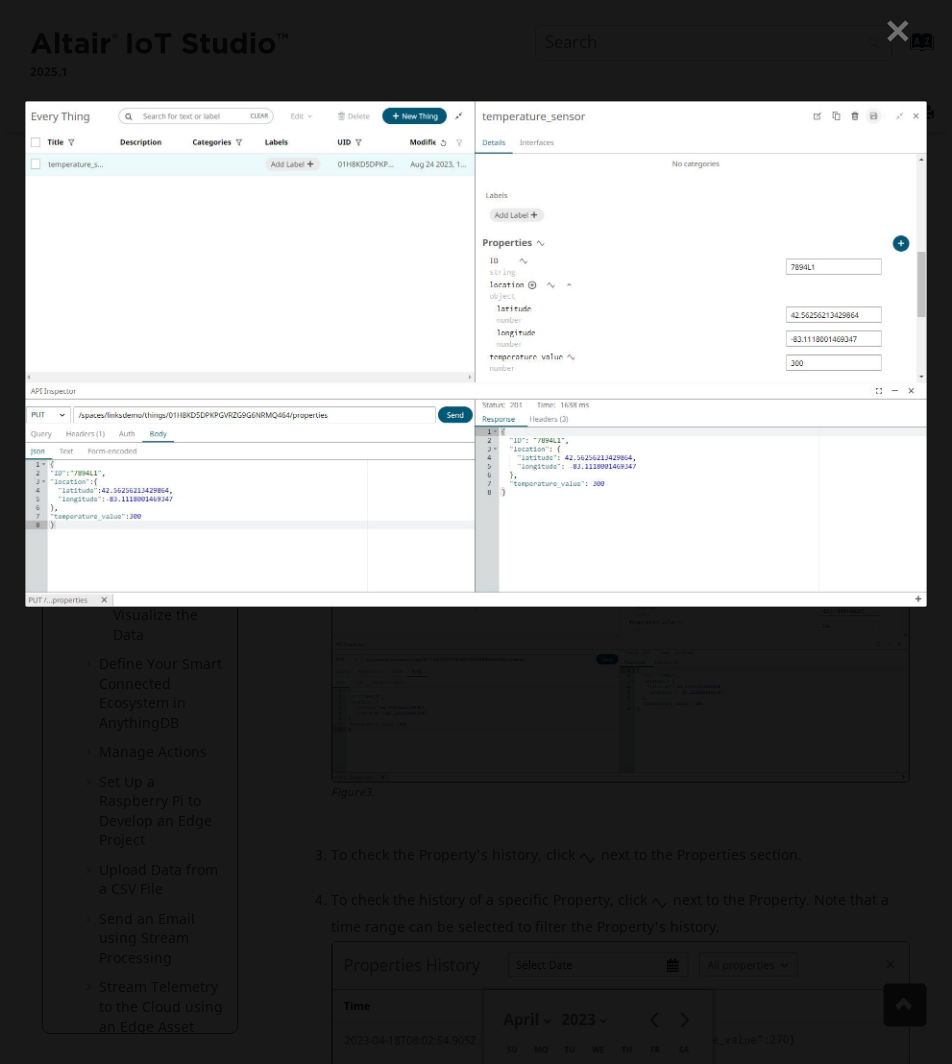 click at bounding box center [476, 532] 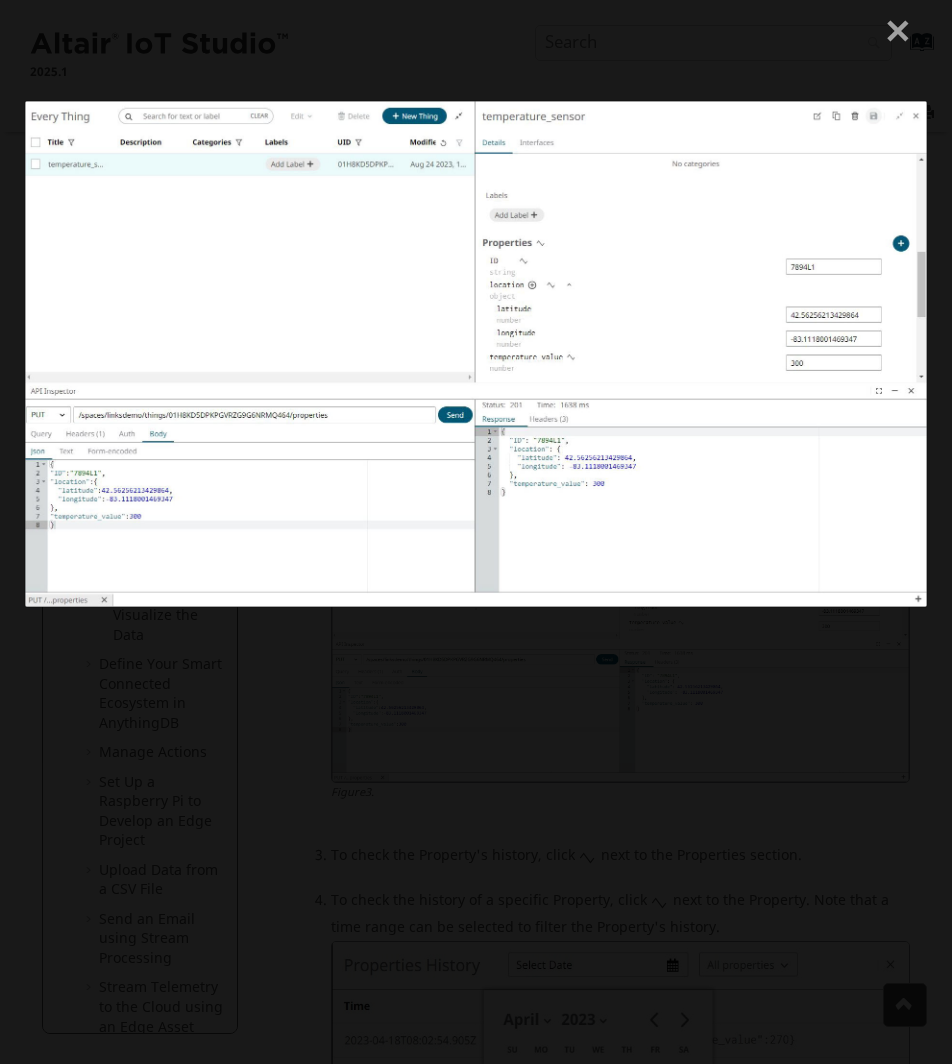 click at bounding box center (902, 33) 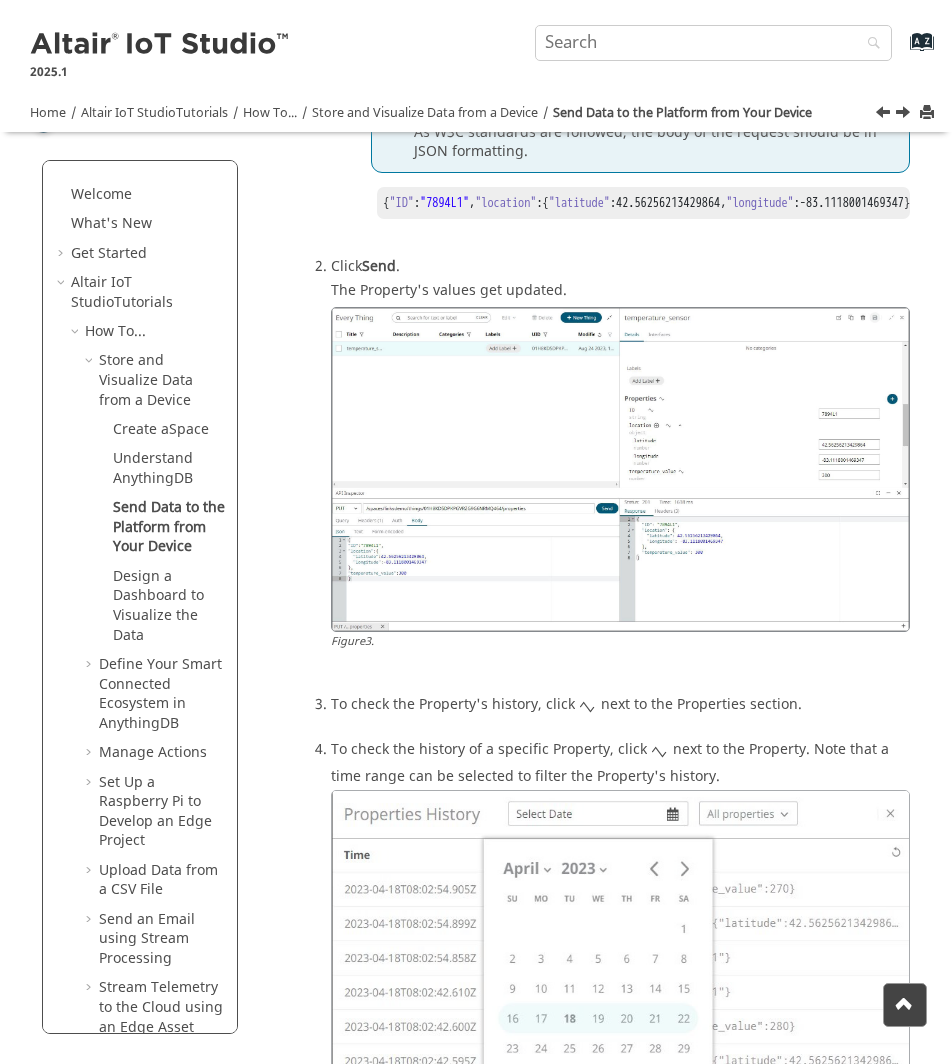 scroll, scrollTop: 900, scrollLeft: 0, axis: vertical 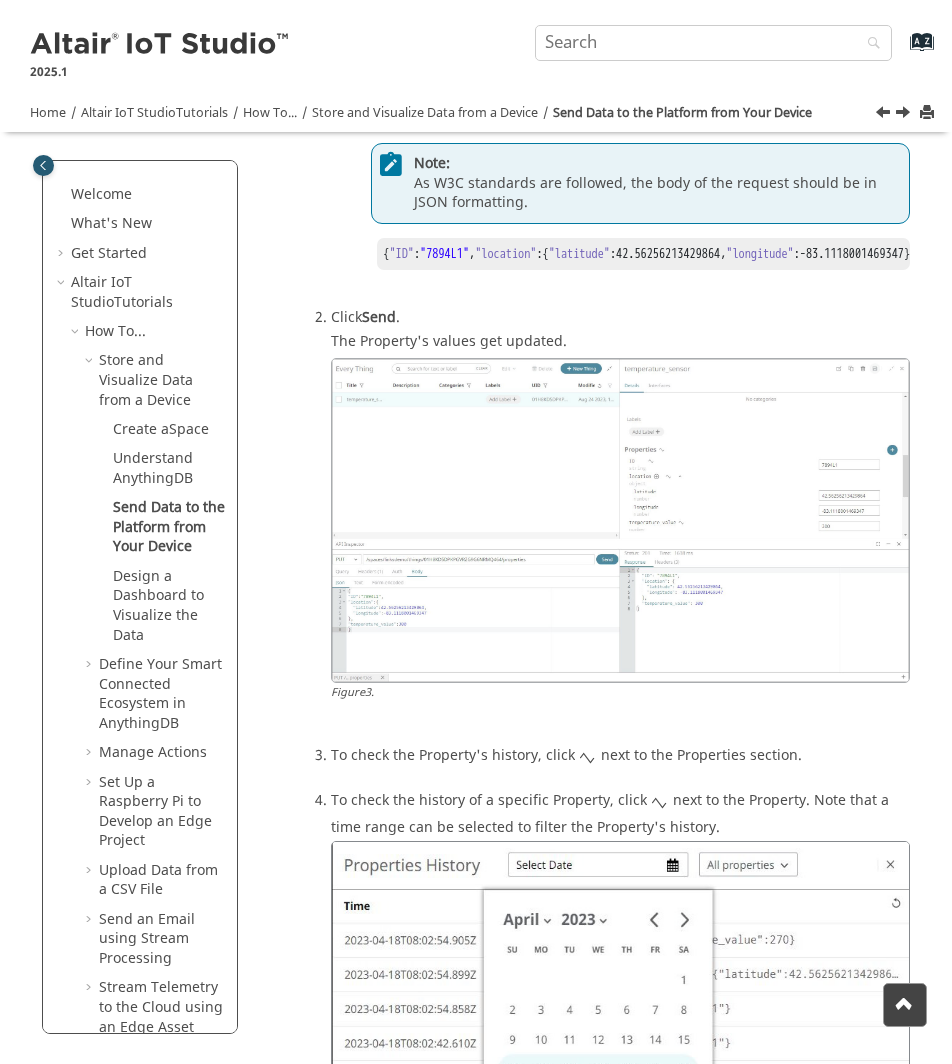 click at bounding box center [620, 521] 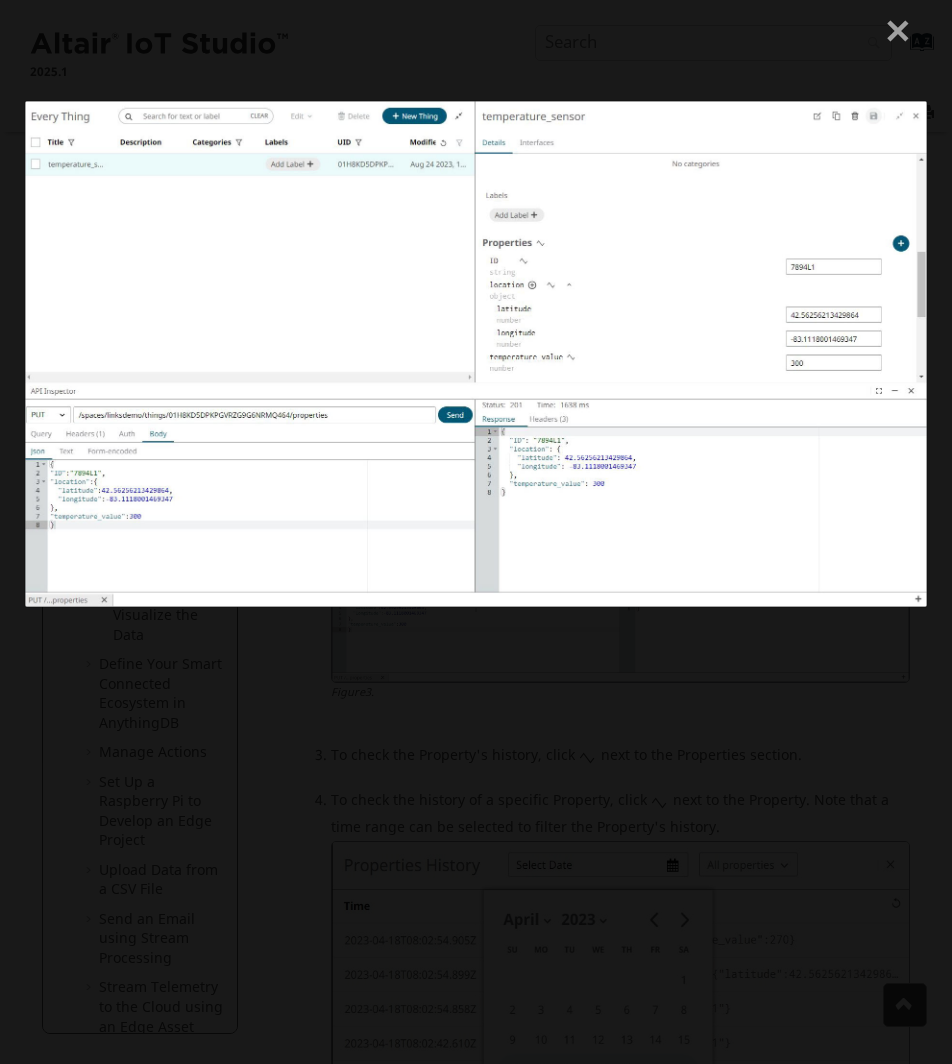 click at bounding box center [902, 33] 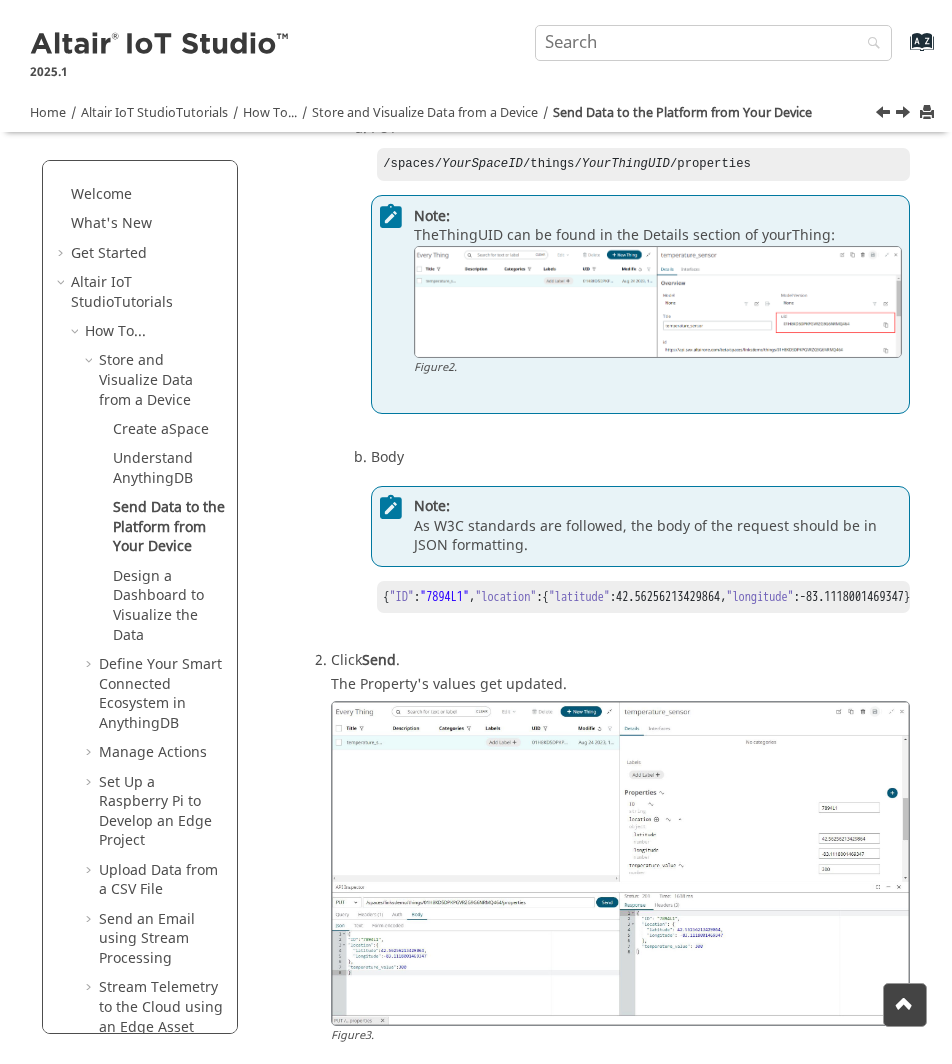 scroll, scrollTop: 500, scrollLeft: 0, axis: vertical 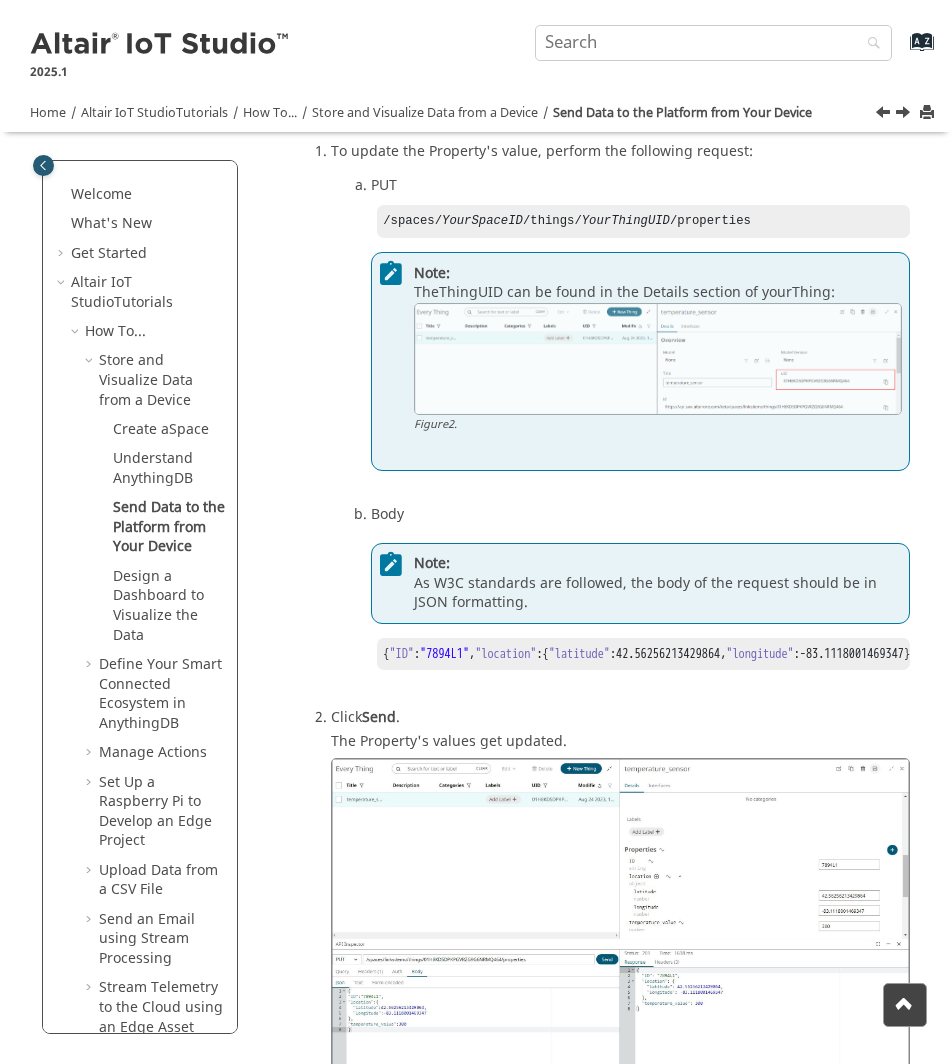click at bounding box center (658, 359) 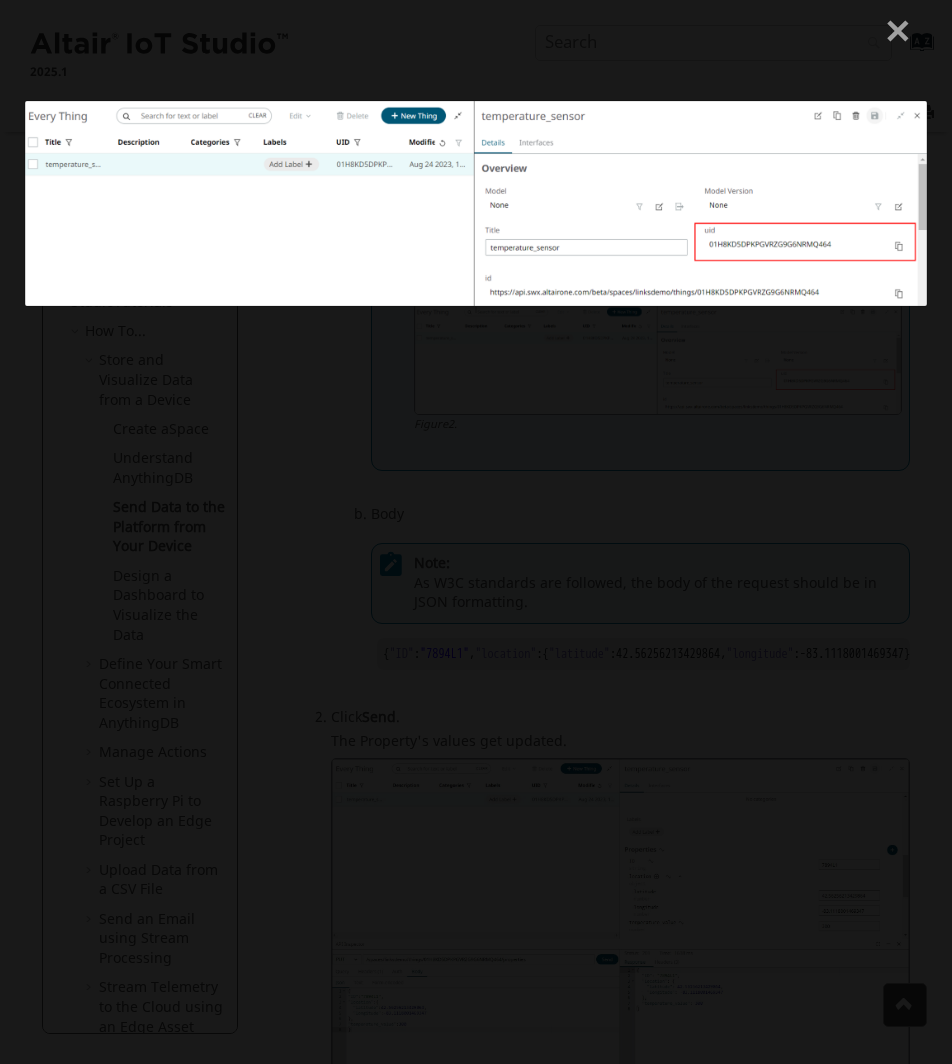 click at bounding box center (902, 33) 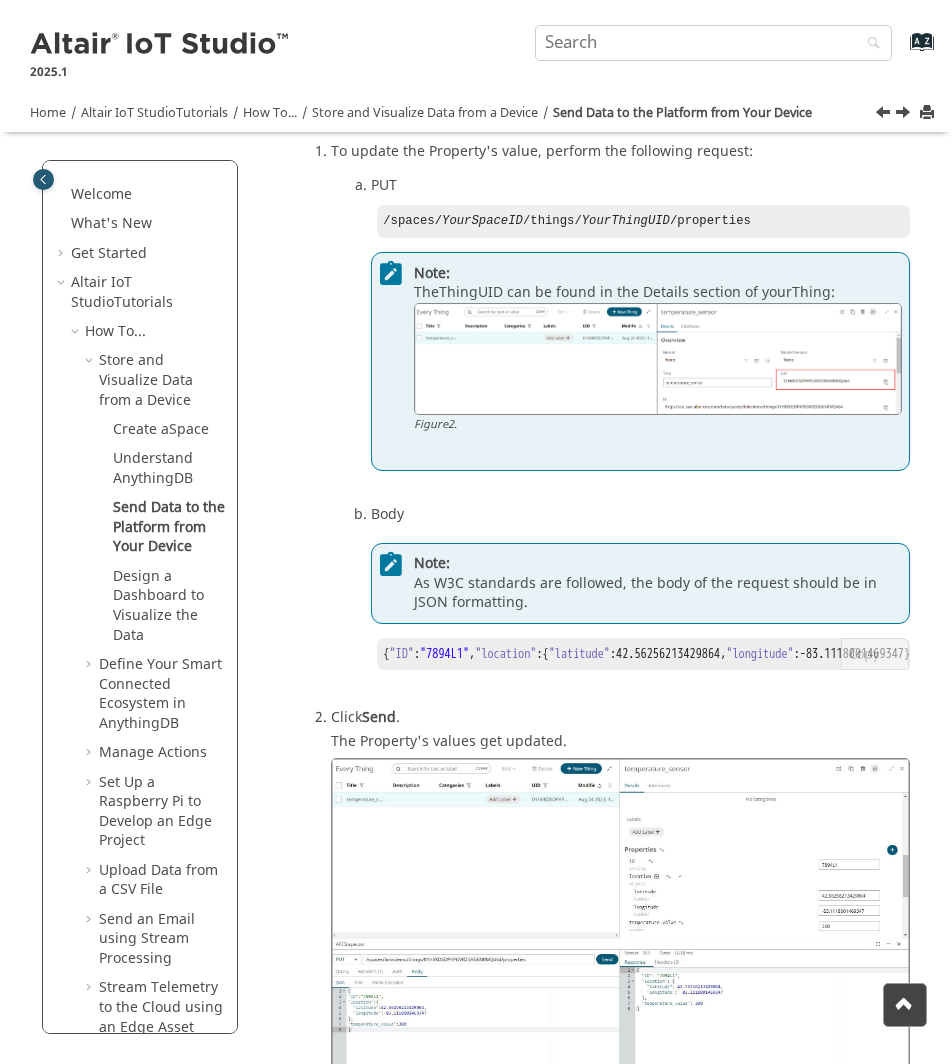 scroll, scrollTop: 600, scrollLeft: 0, axis: vertical 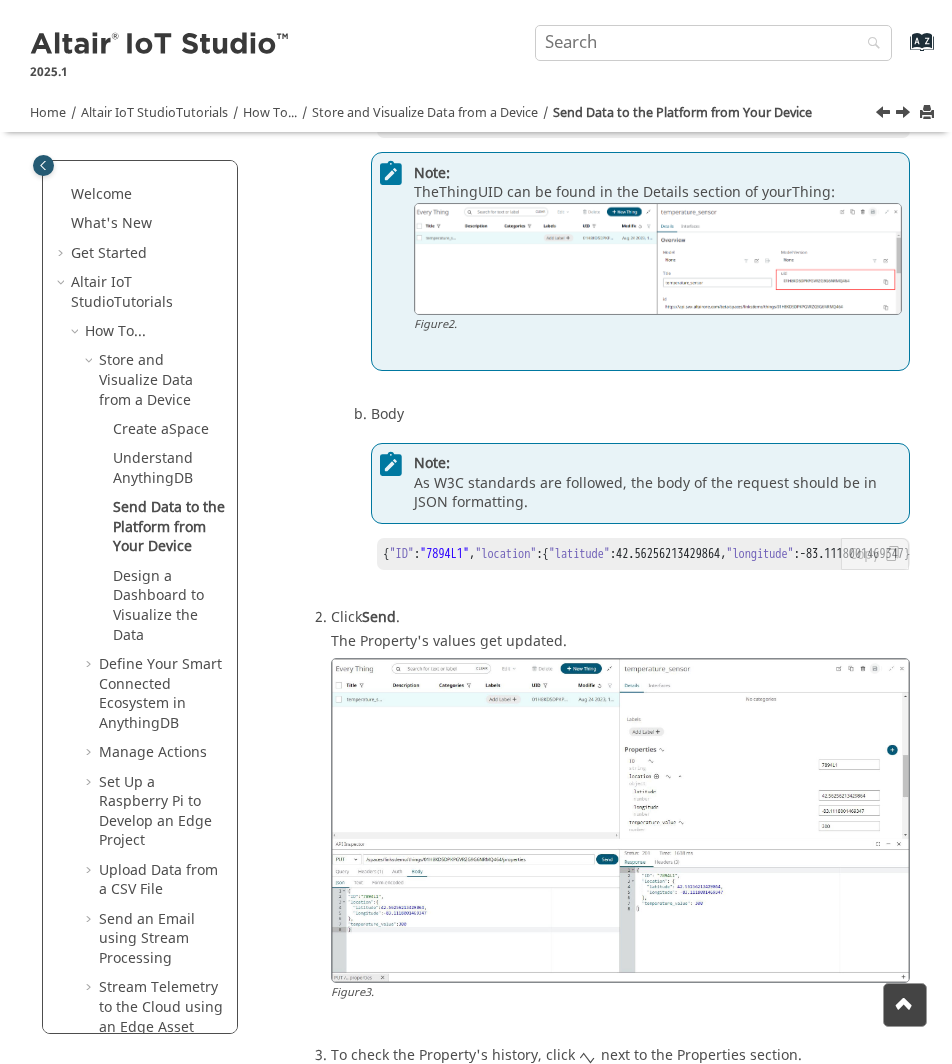 drag, startPoint x: 385, startPoint y: 551, endPoint x: 474, endPoint y: 688, distance: 163.37074 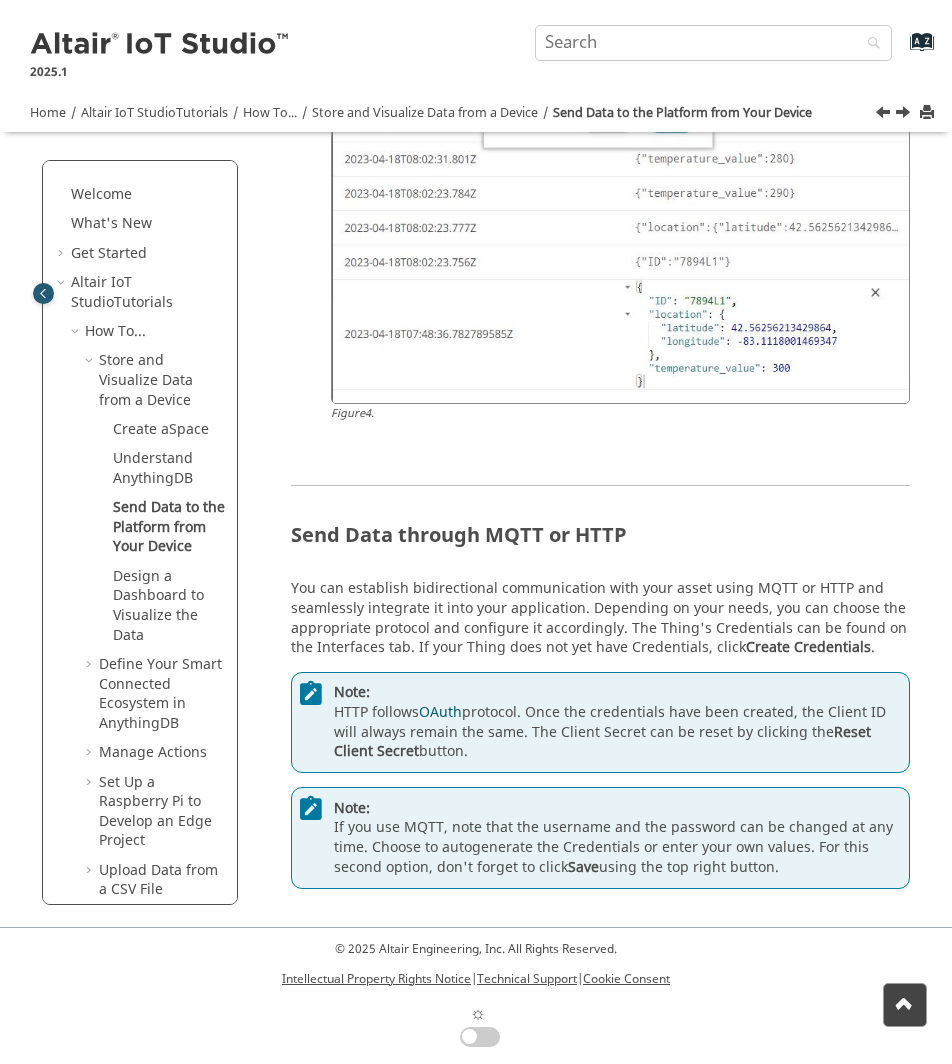 scroll, scrollTop: 2092, scrollLeft: 0, axis: vertical 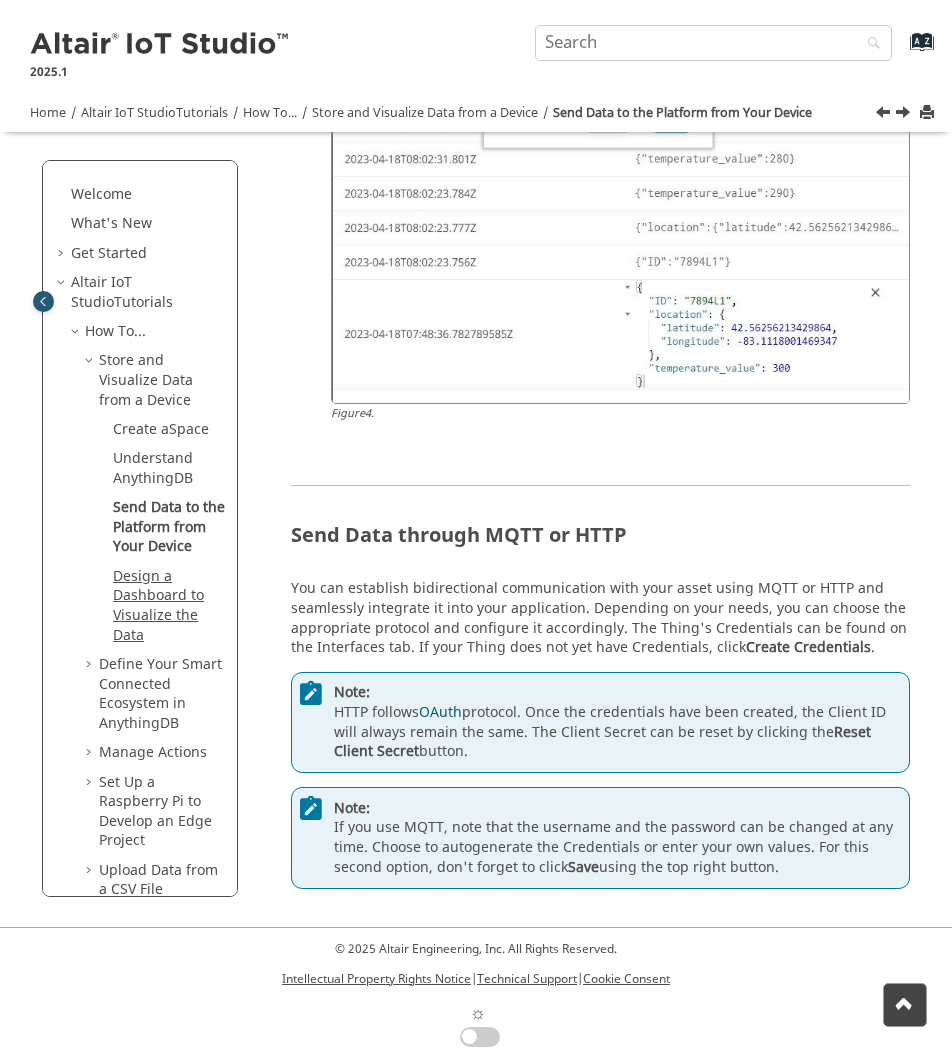 click on "Design a Dashboard to Visualize the Data" at bounding box center (158, 606) 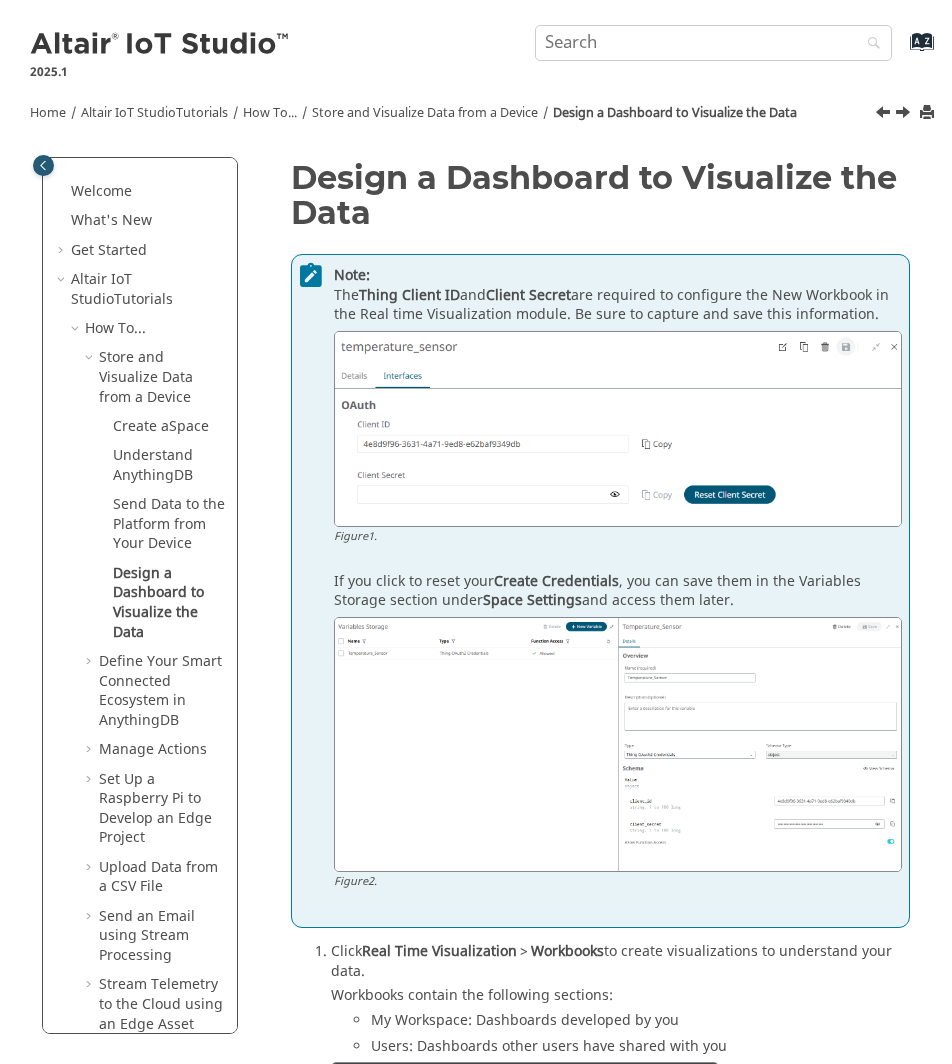 scroll, scrollTop: 0, scrollLeft: 0, axis: both 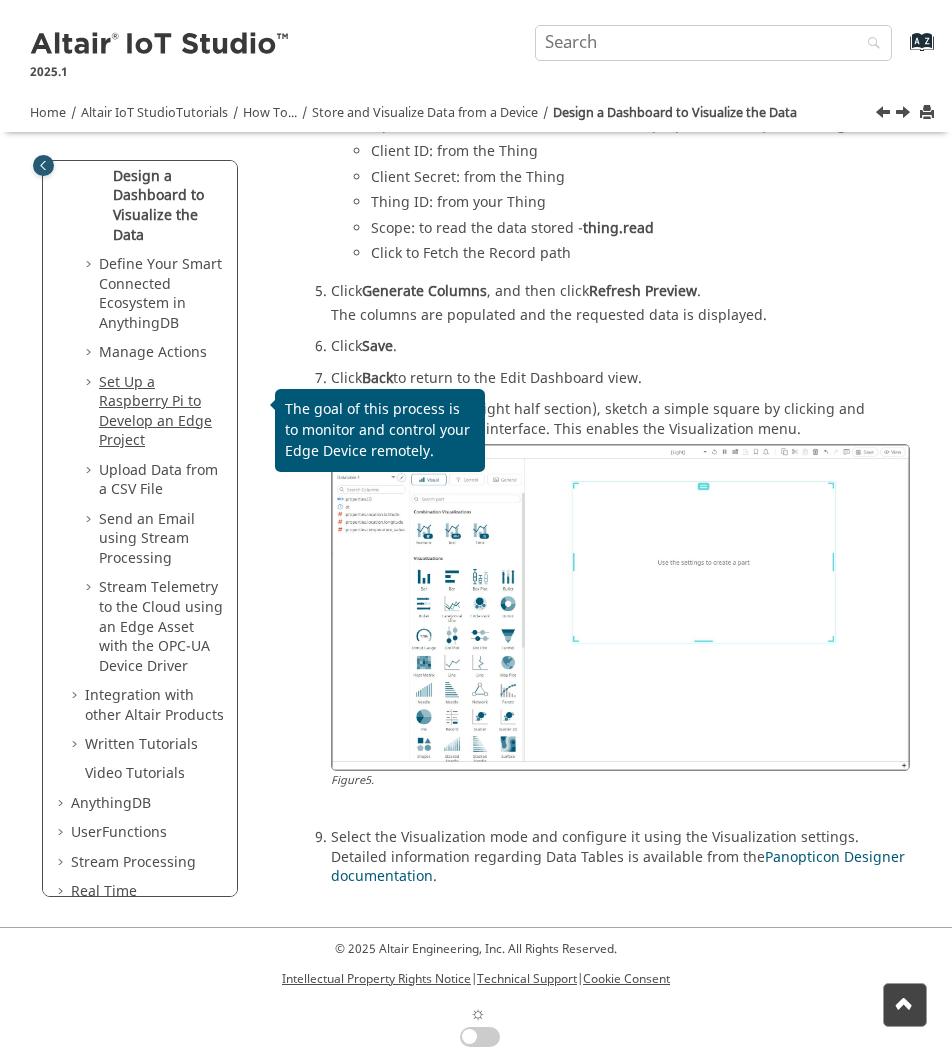 click on "Set Up a Raspberry Pi to Develop an Edge Project" at bounding box center [155, 412] 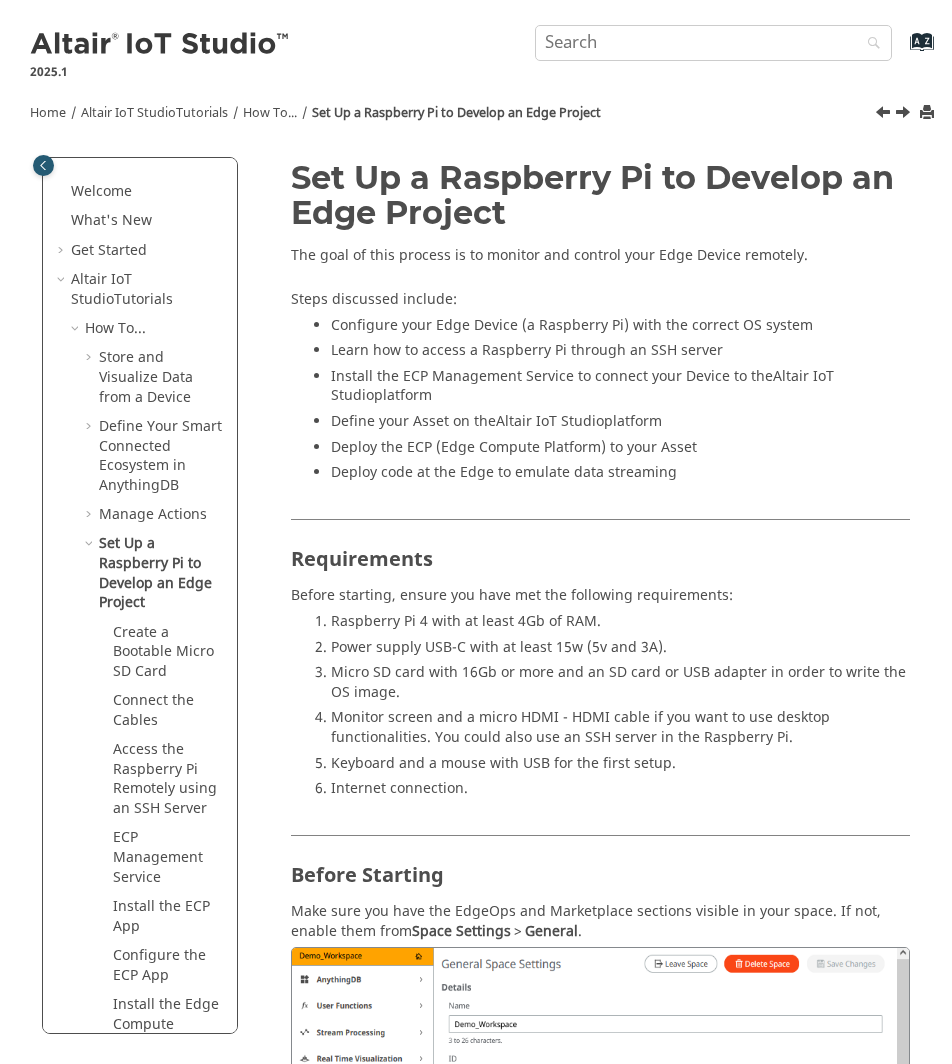 scroll, scrollTop: 0, scrollLeft: 0, axis: both 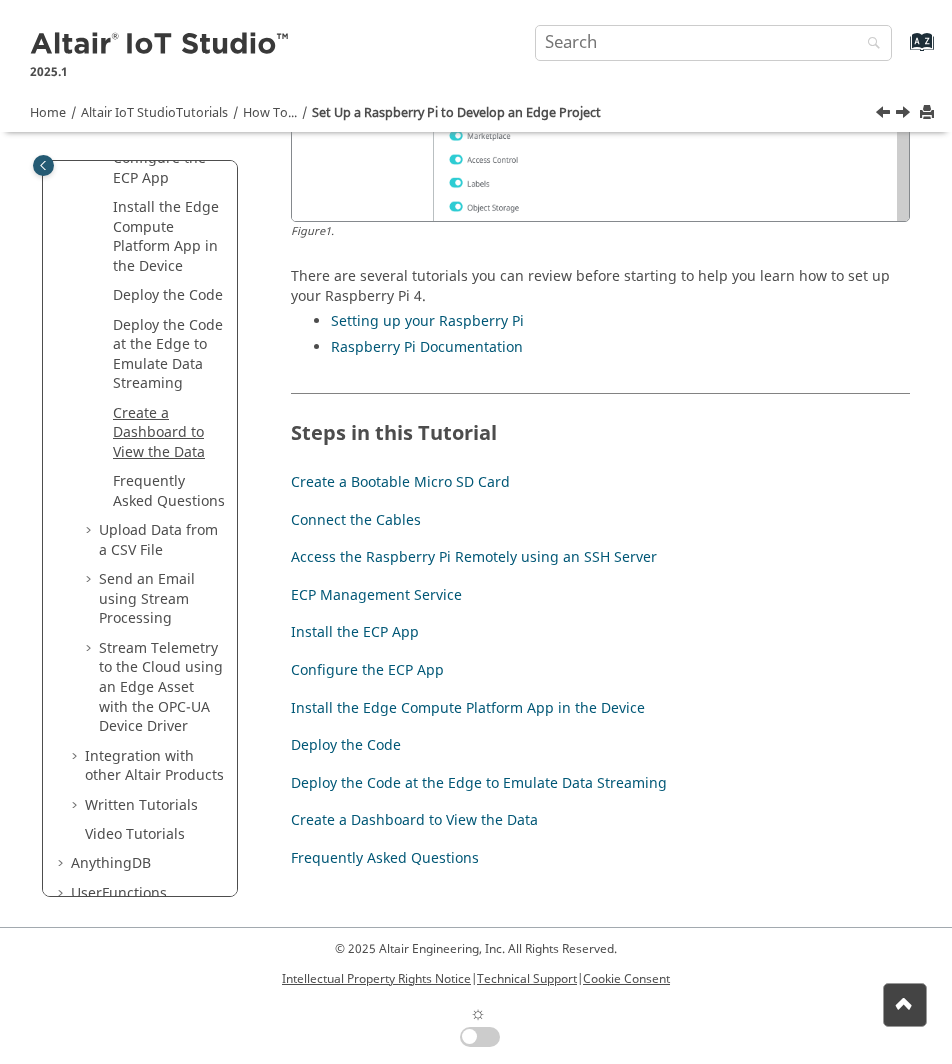 click on "Create a Dashboard to View the Data" at bounding box center (159, 433) 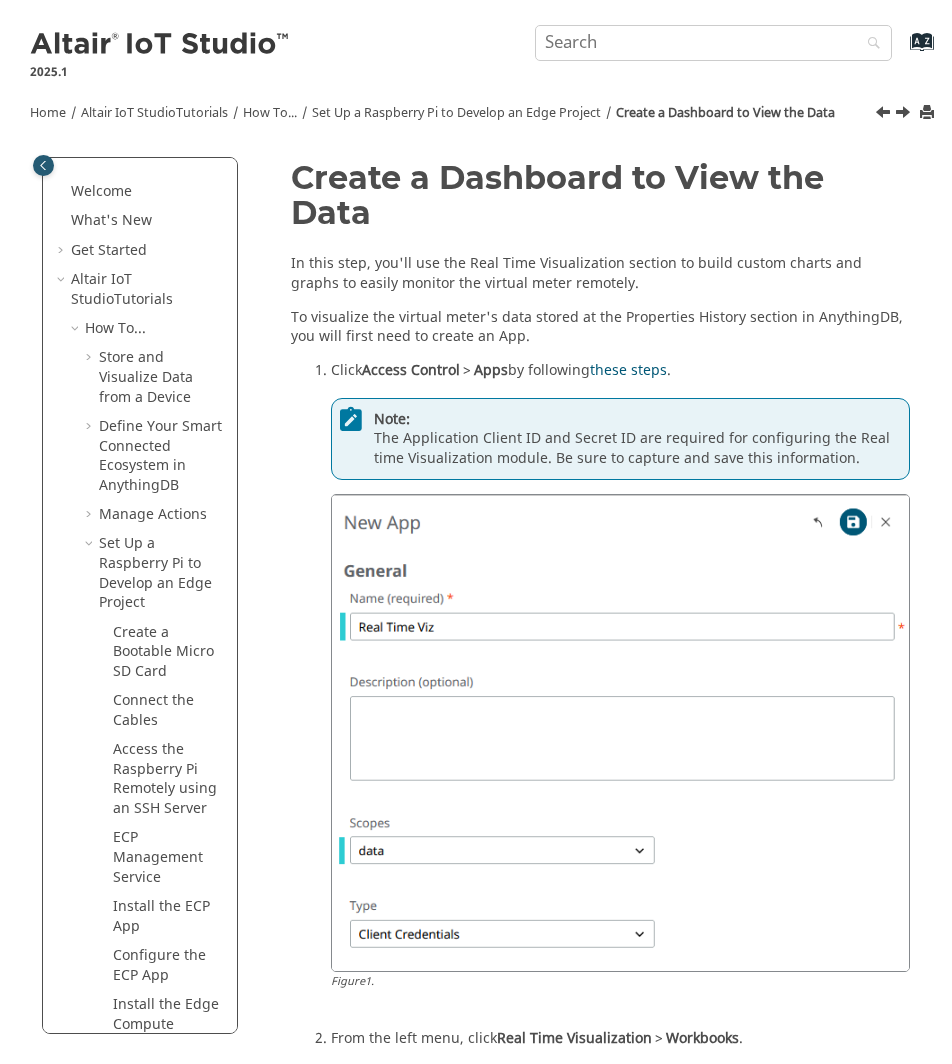 scroll, scrollTop: 0, scrollLeft: 0, axis: both 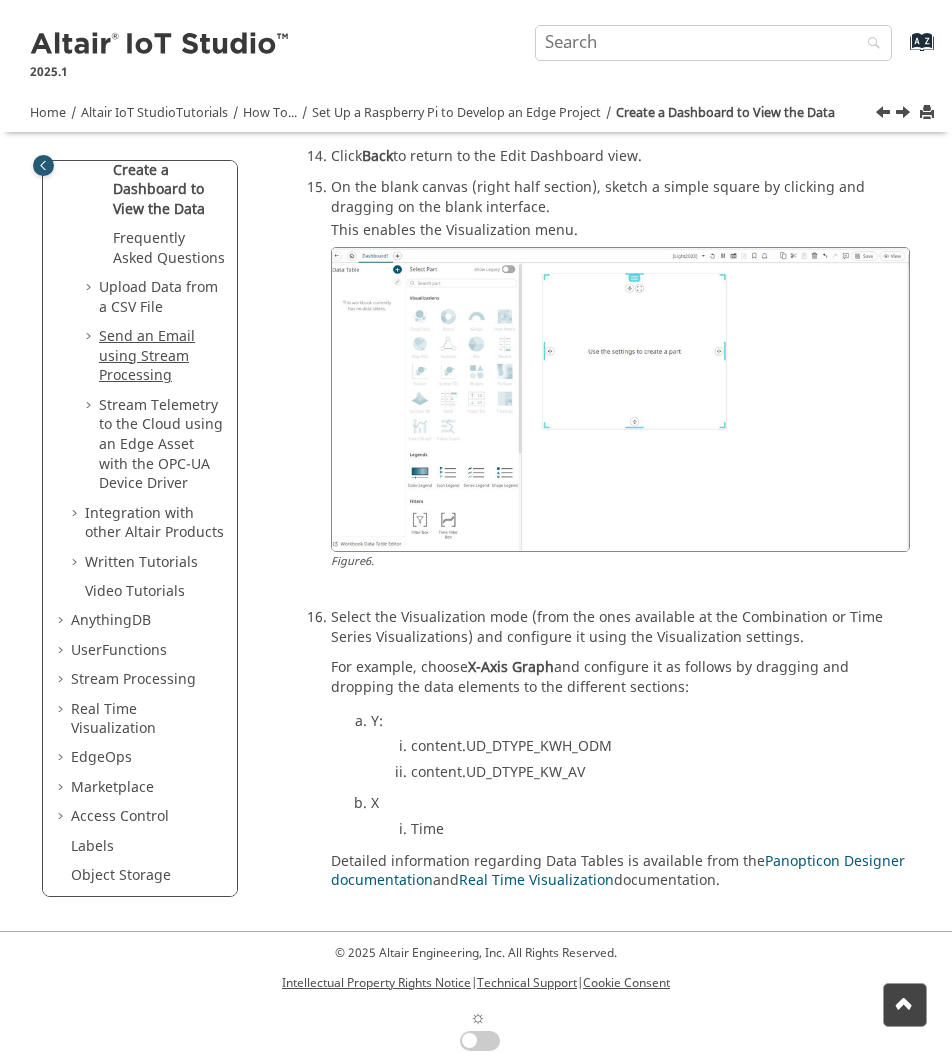 click on "Send an Email using Stream Processing" at bounding box center (147, 356) 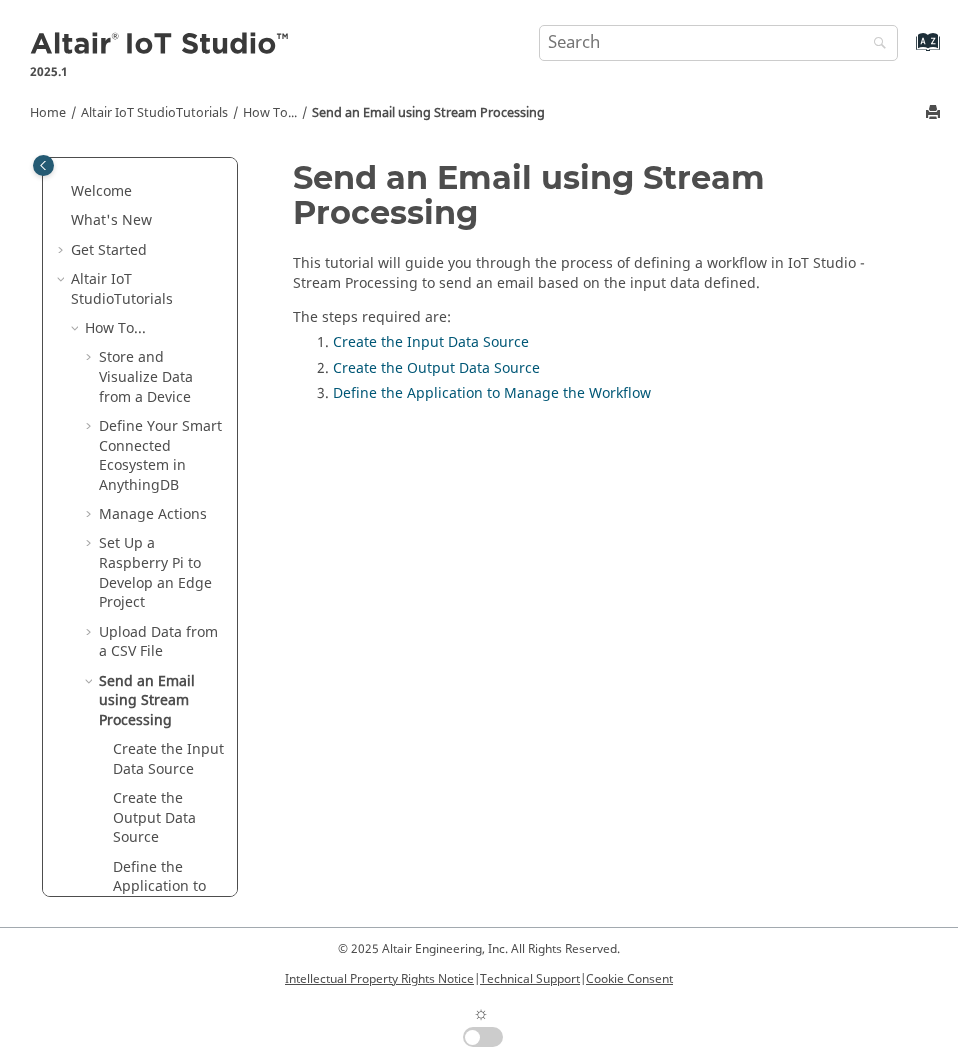 scroll, scrollTop: 0, scrollLeft: 0, axis: both 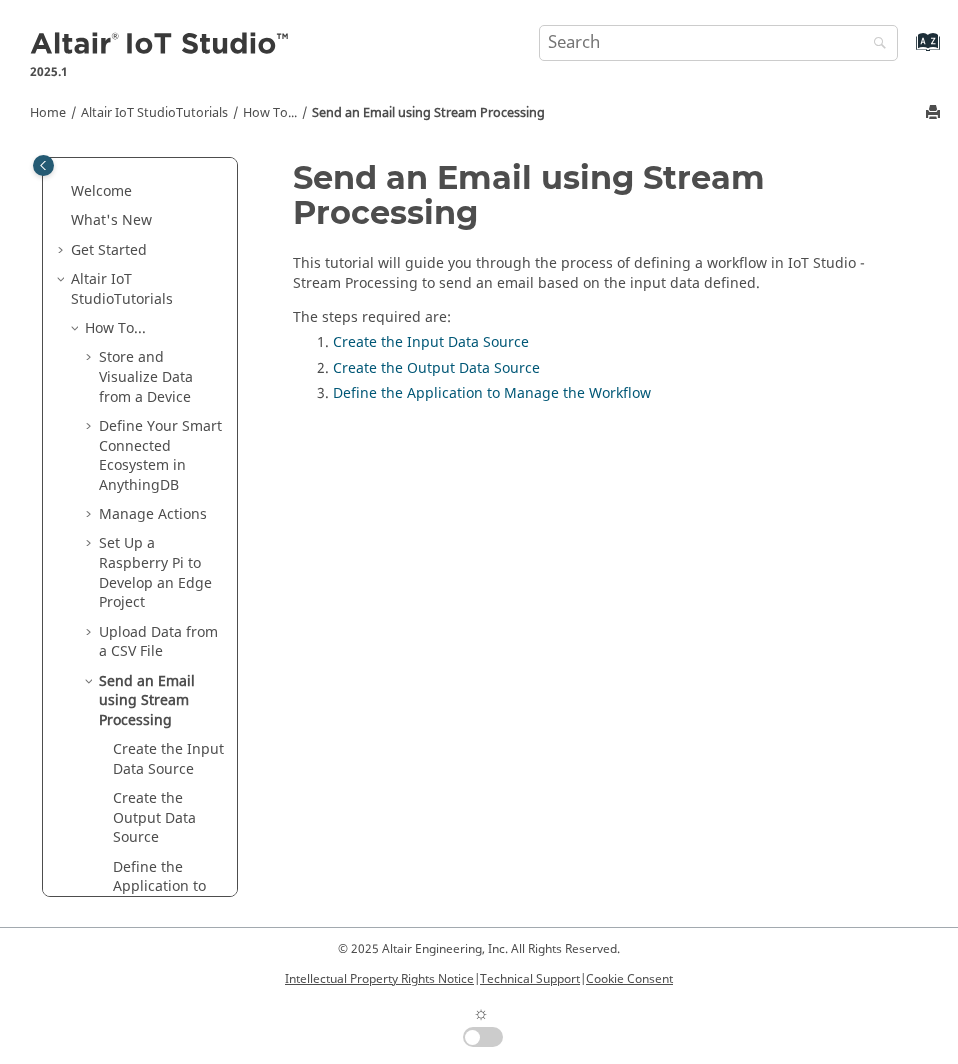 click on "Send an Email using Stream Processing Create the Input Data Source Create the Output Data Source Define the Application to Manage the Workflow" at bounding box center (154, 804) 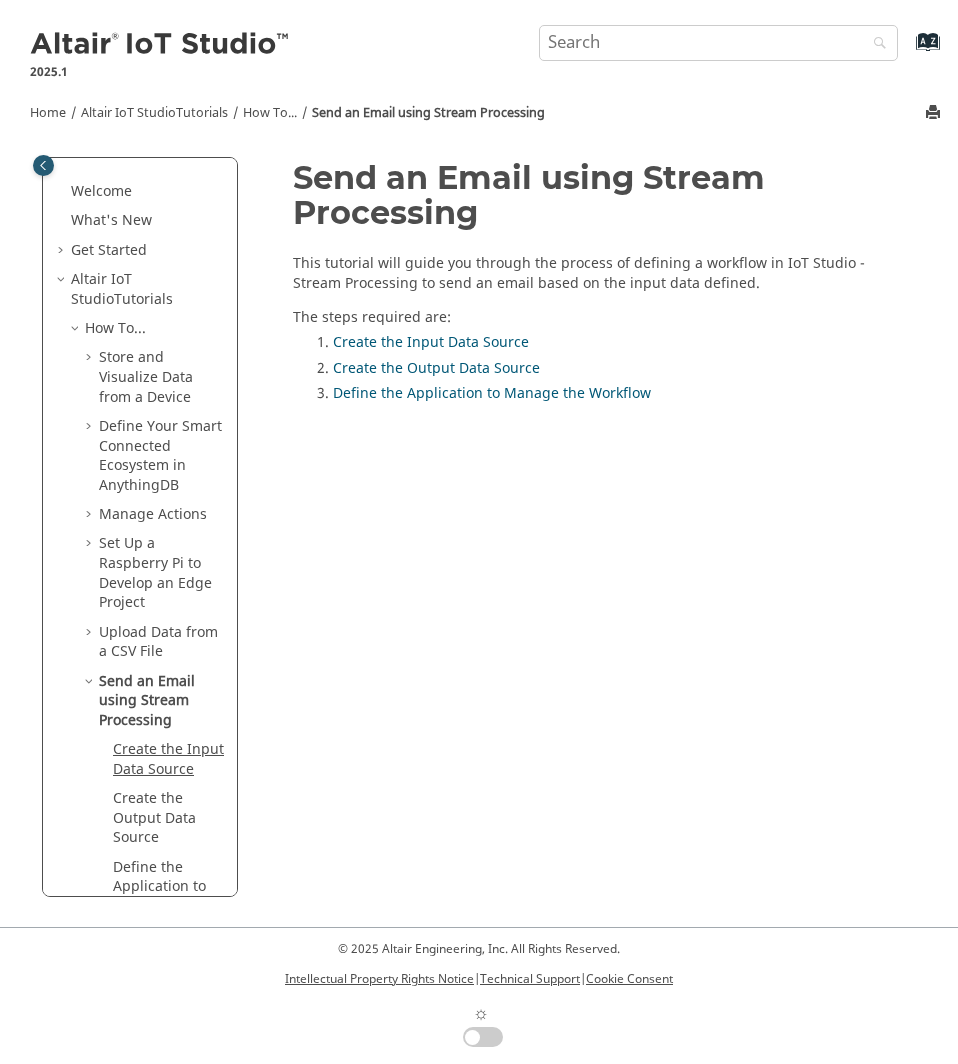 click on "Create the Input Data Source" at bounding box center [168, 759] 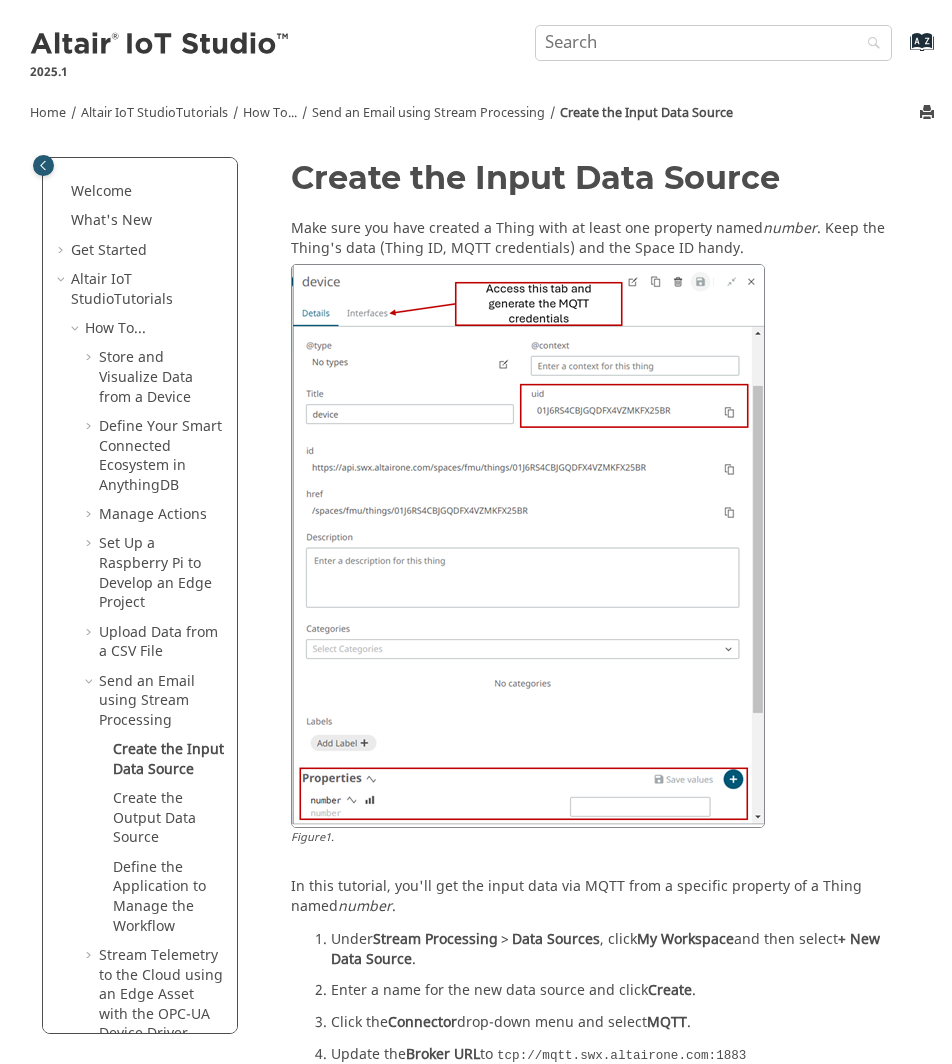 scroll, scrollTop: 0, scrollLeft: 0, axis: both 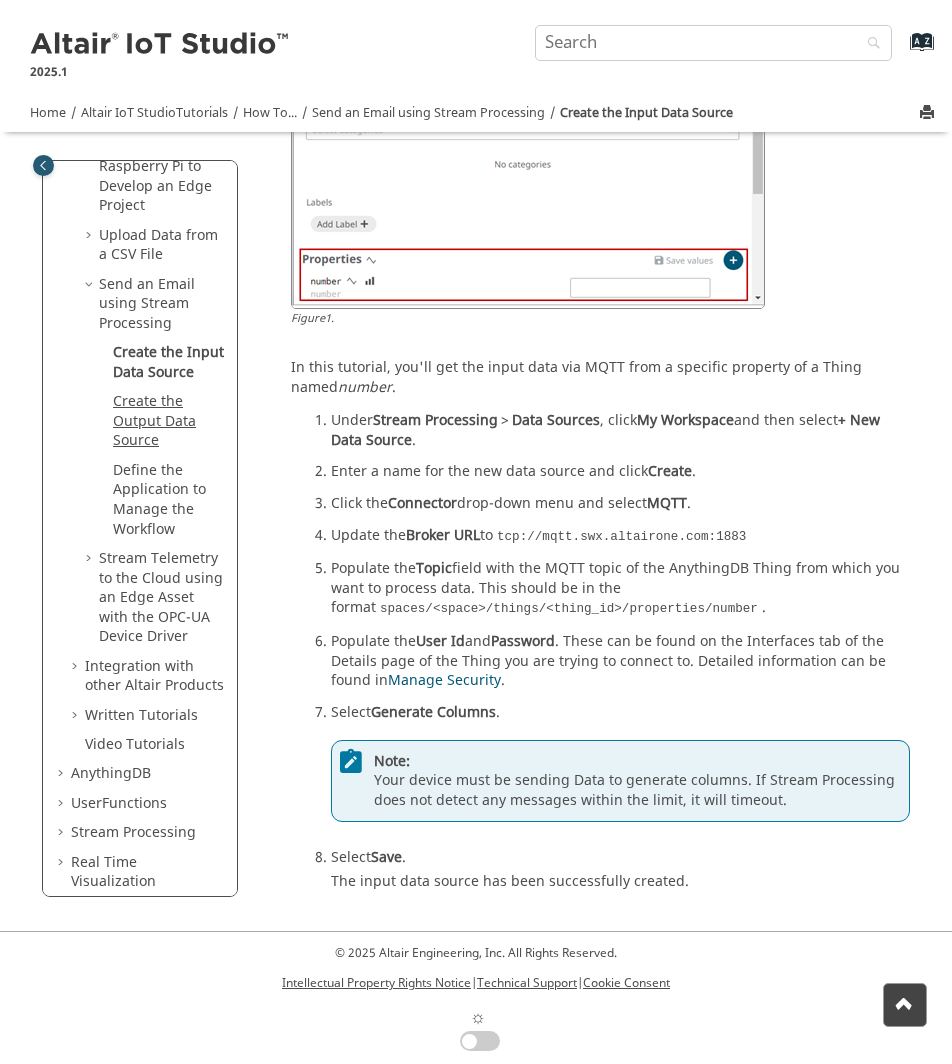 click on "Create the Output Data Source" at bounding box center (154, 421) 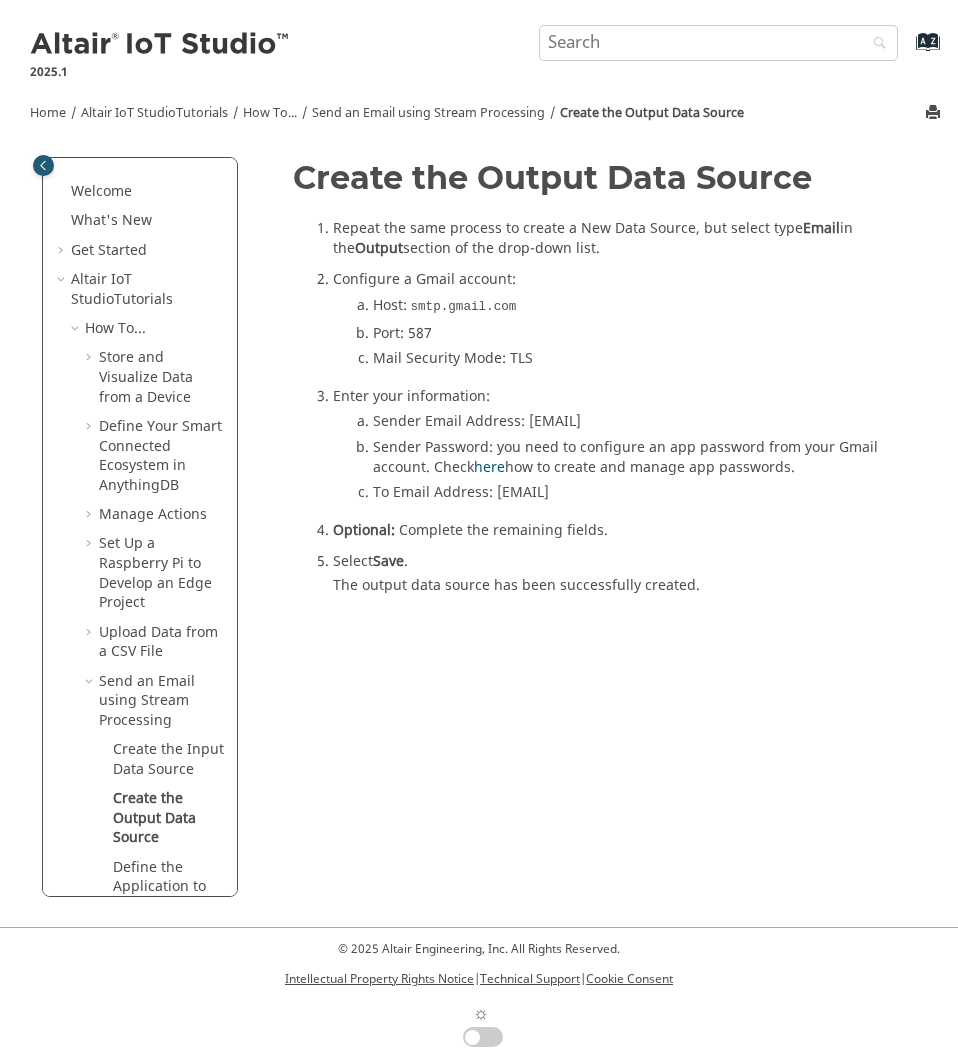 scroll, scrollTop: 0, scrollLeft: 0, axis: both 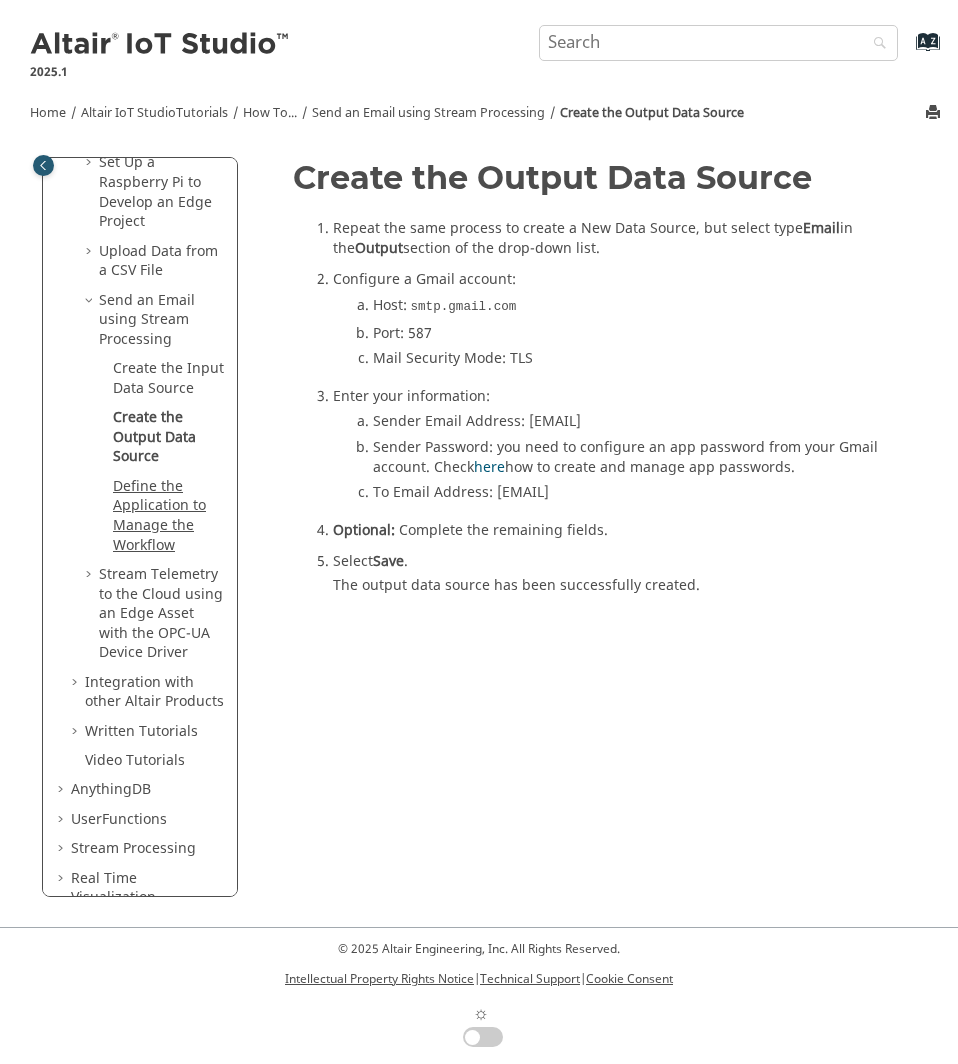 click on "Define the Application to Manage the Workflow" at bounding box center [159, 516] 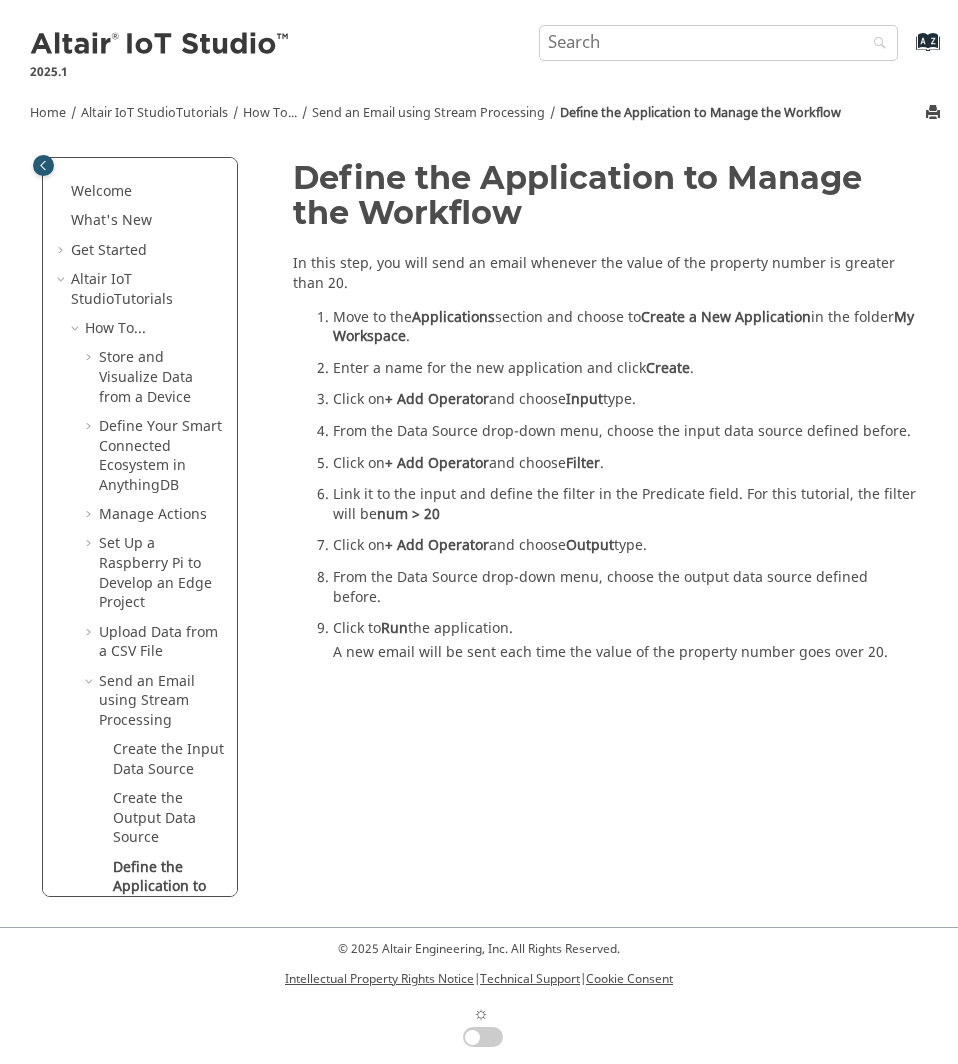 scroll, scrollTop: 0, scrollLeft: 0, axis: both 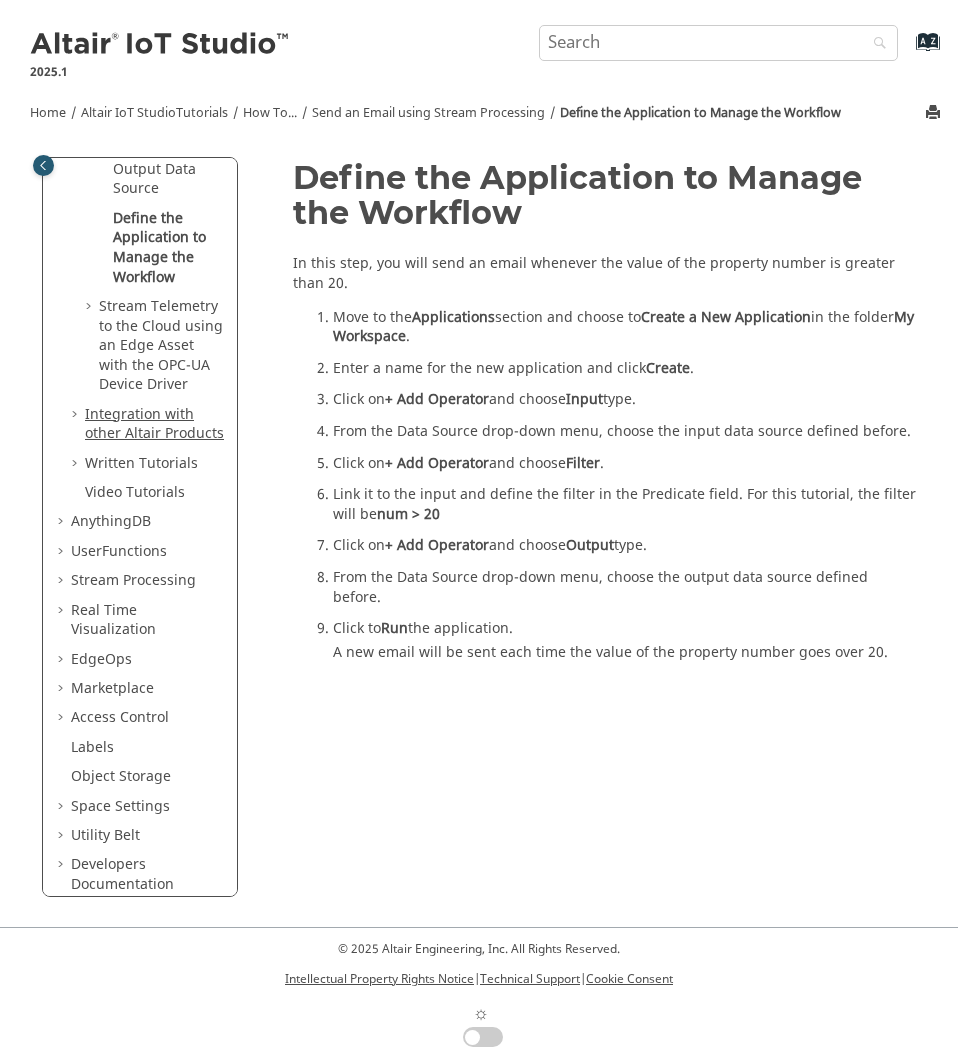 click on "Integration with other Altair Products" at bounding box center [154, 424] 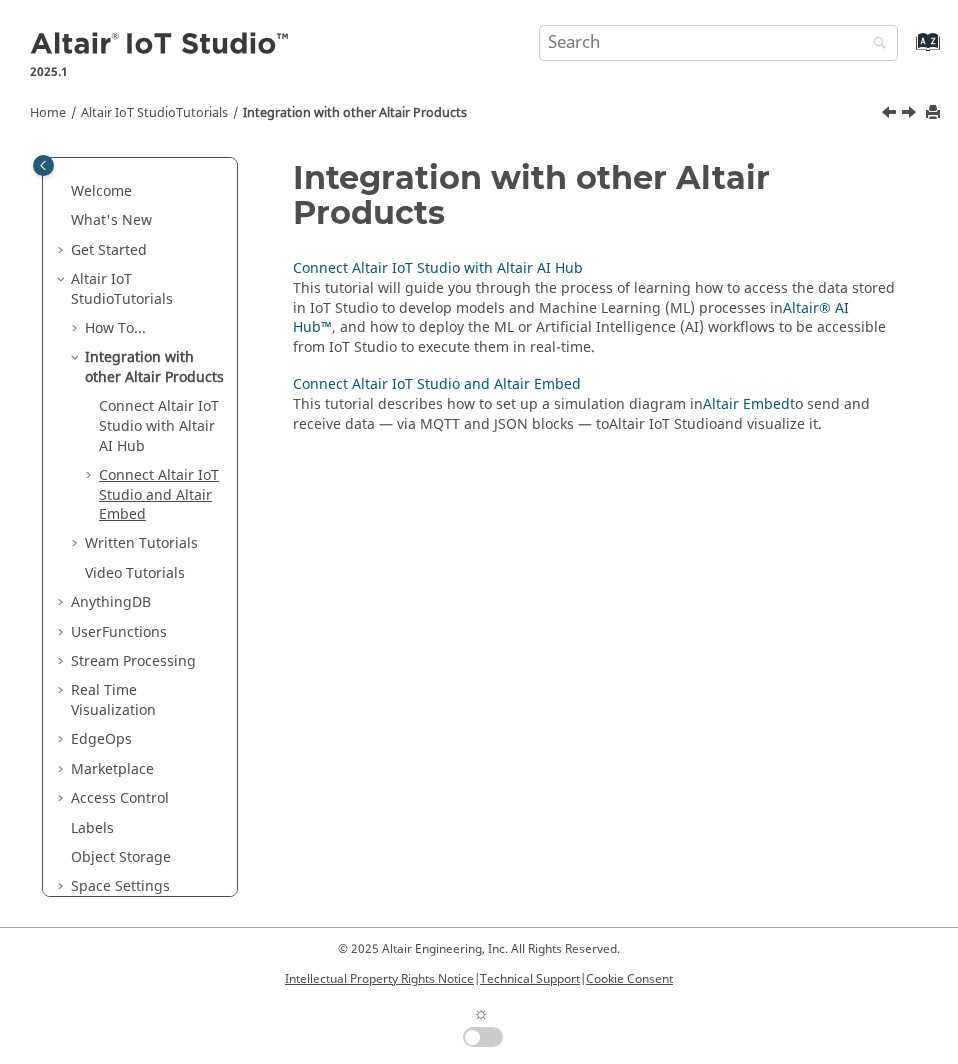 scroll, scrollTop: 0, scrollLeft: 0, axis: both 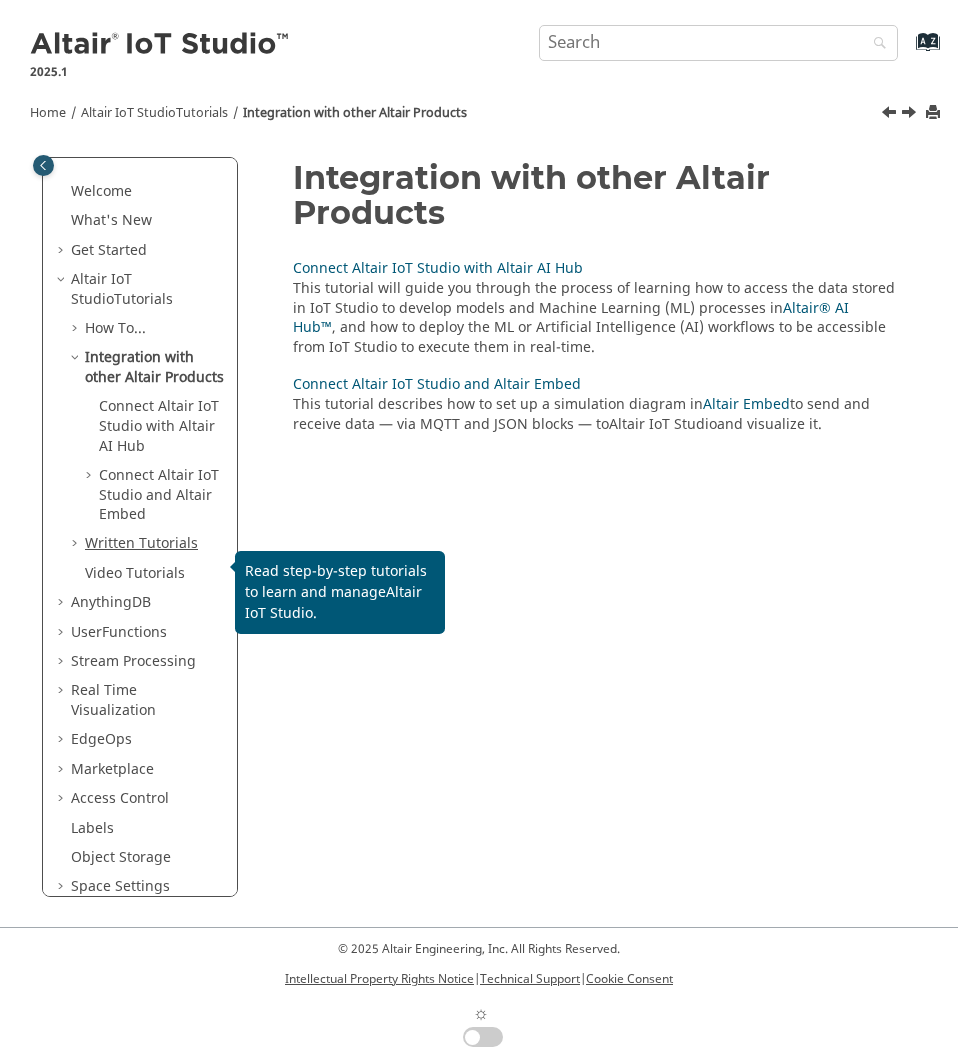 click on "Written Tutorials" at bounding box center [141, 543] 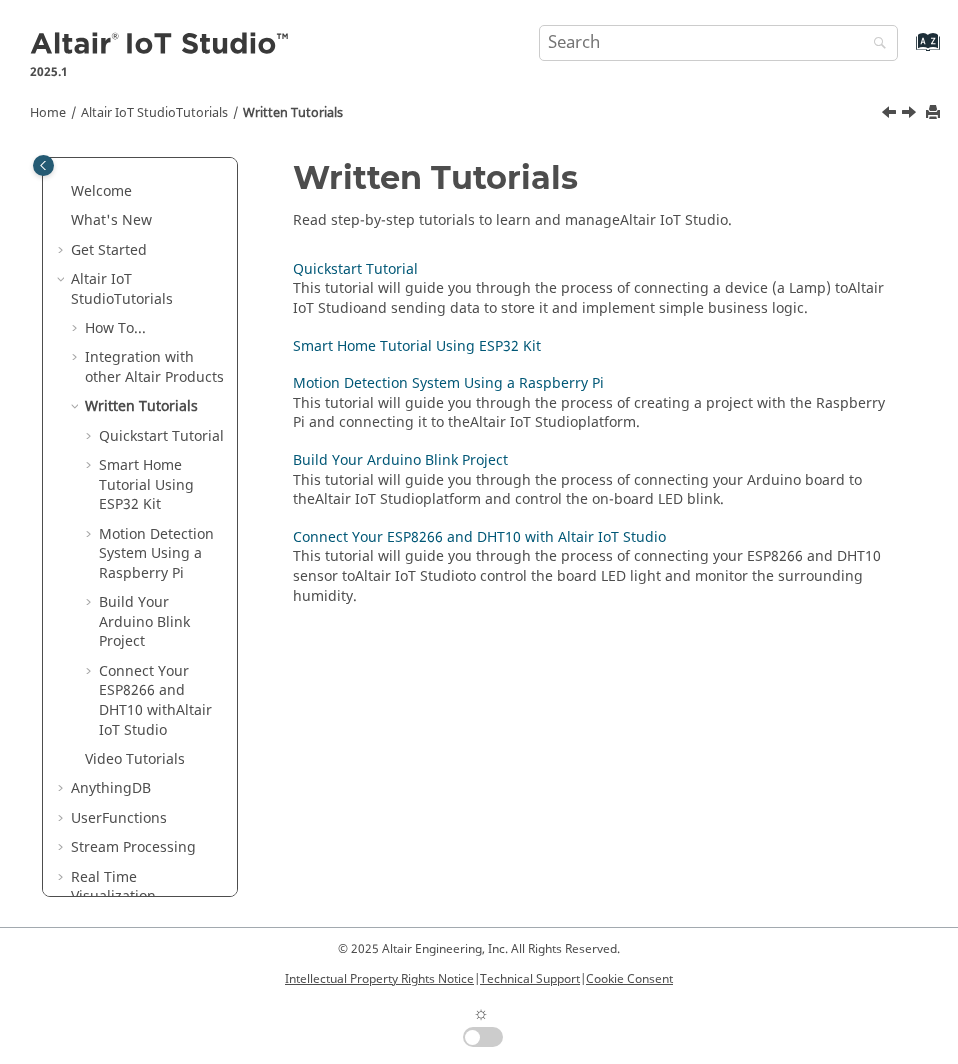 scroll, scrollTop: 0, scrollLeft: 0, axis: both 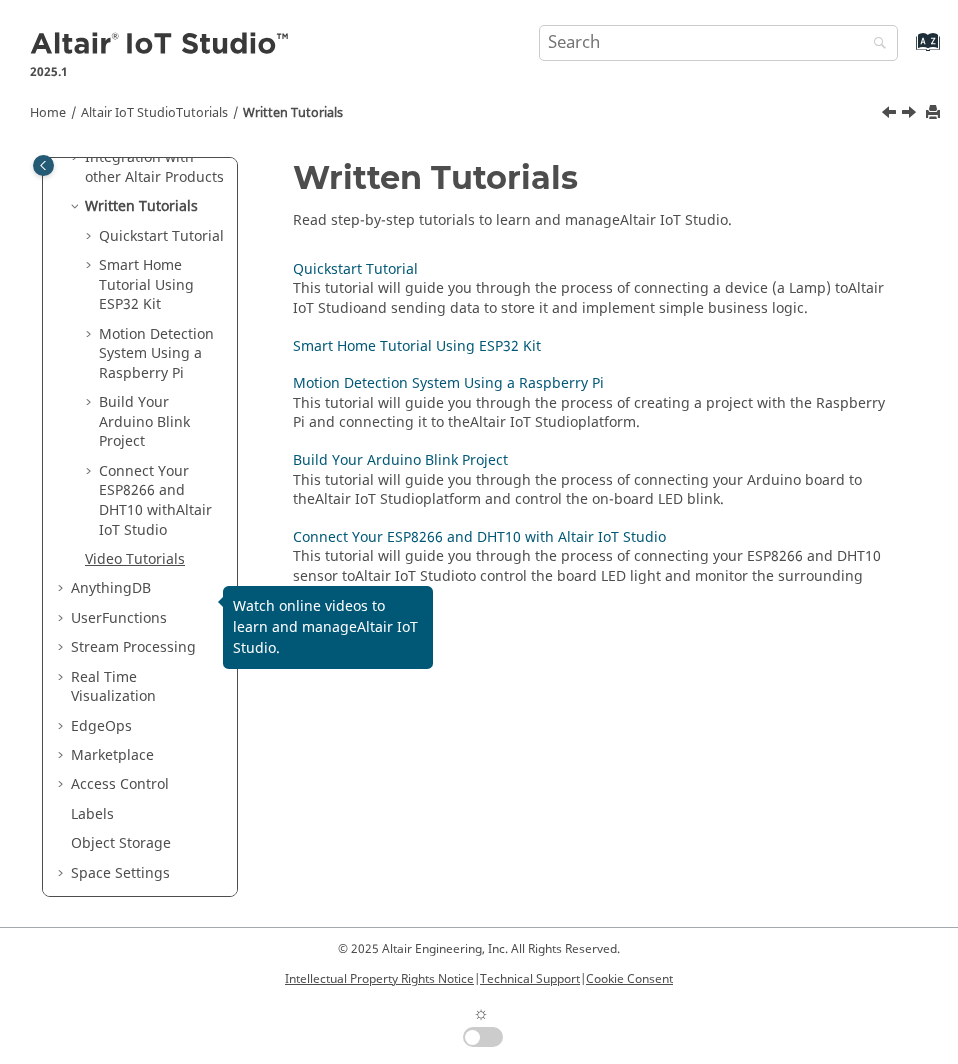 click on "Video Tutorials" at bounding box center (135, 559) 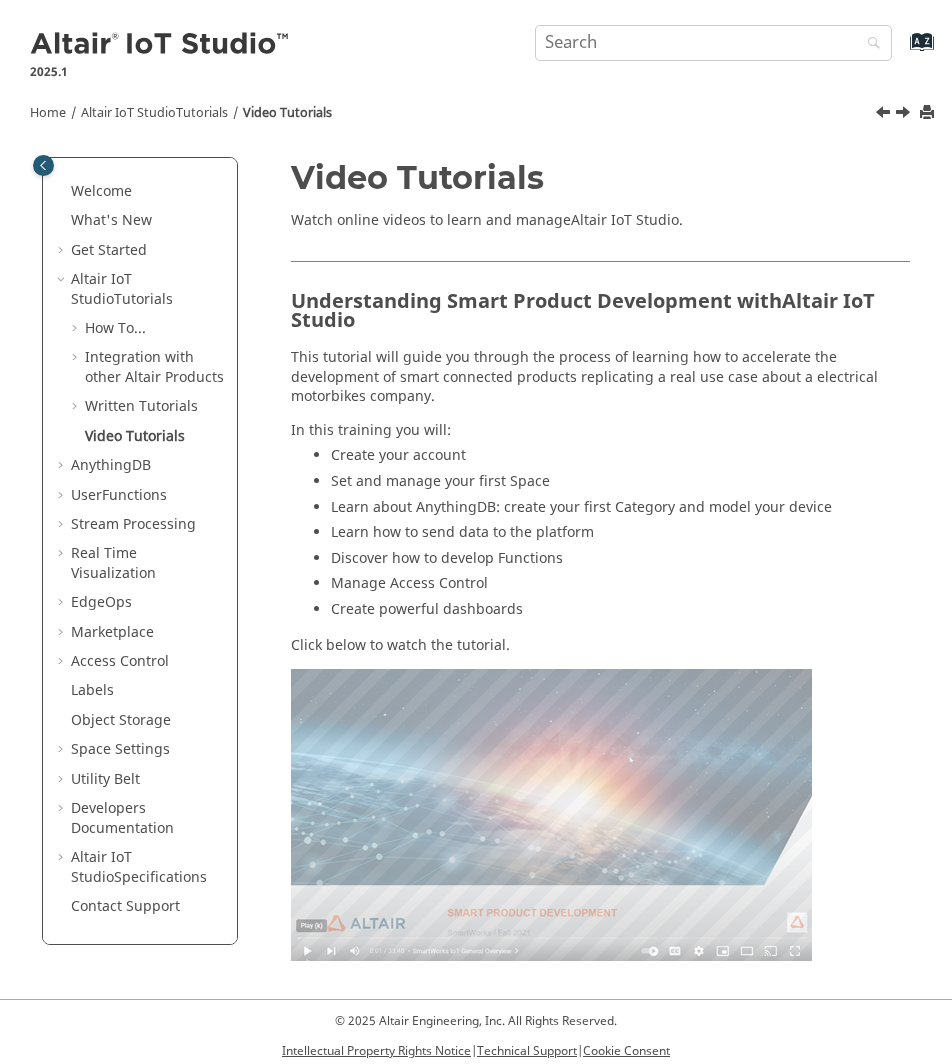scroll, scrollTop: 0, scrollLeft: 0, axis: both 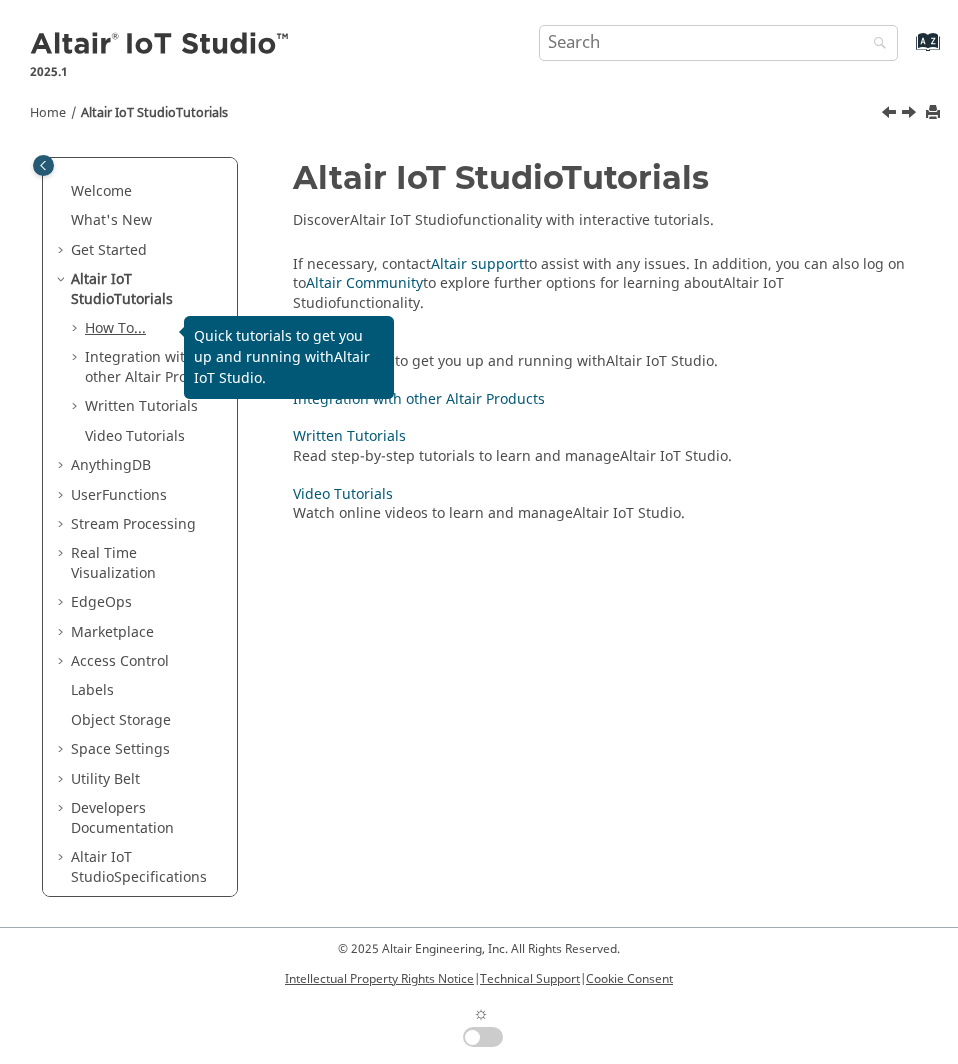 click on "How To..." at bounding box center [115, 328] 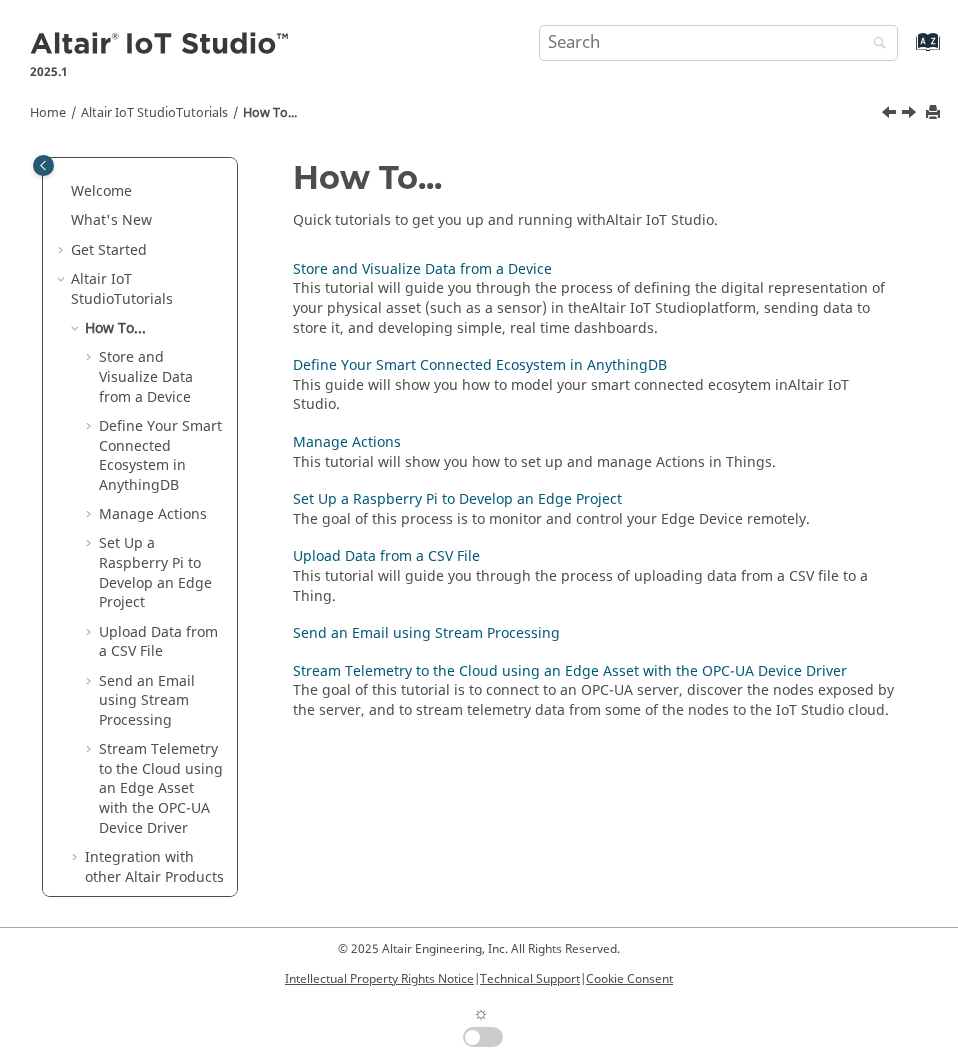 scroll, scrollTop: 0, scrollLeft: 0, axis: both 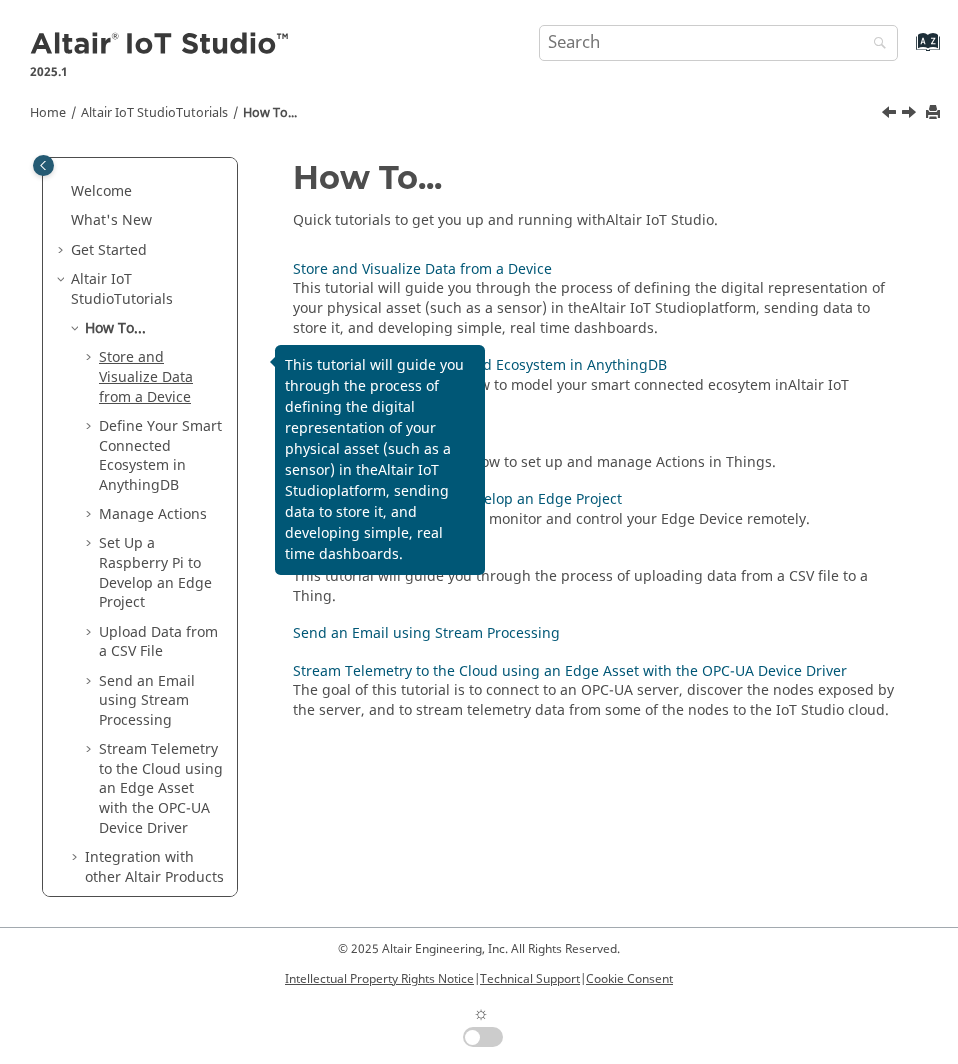 click on "Store and Visualize Data from a Device" at bounding box center [146, 377] 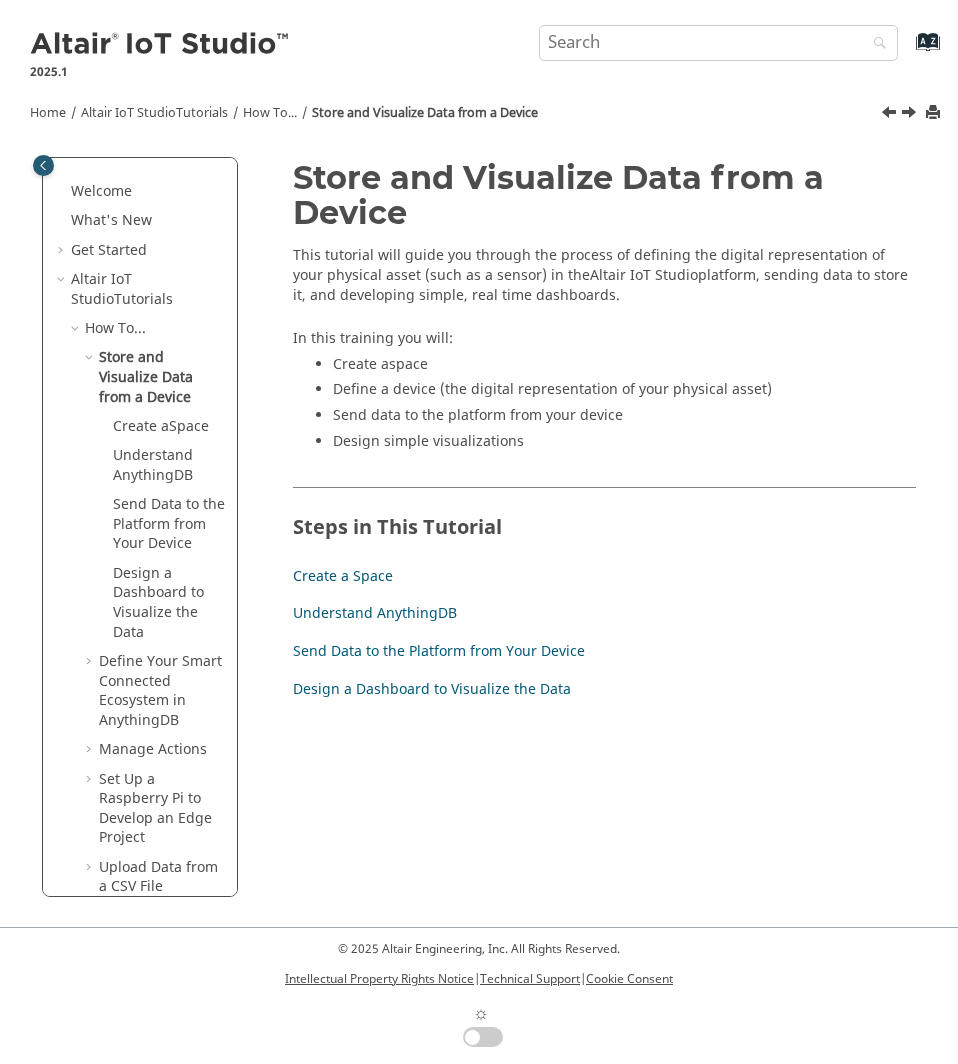 scroll, scrollTop: 0, scrollLeft: 0, axis: both 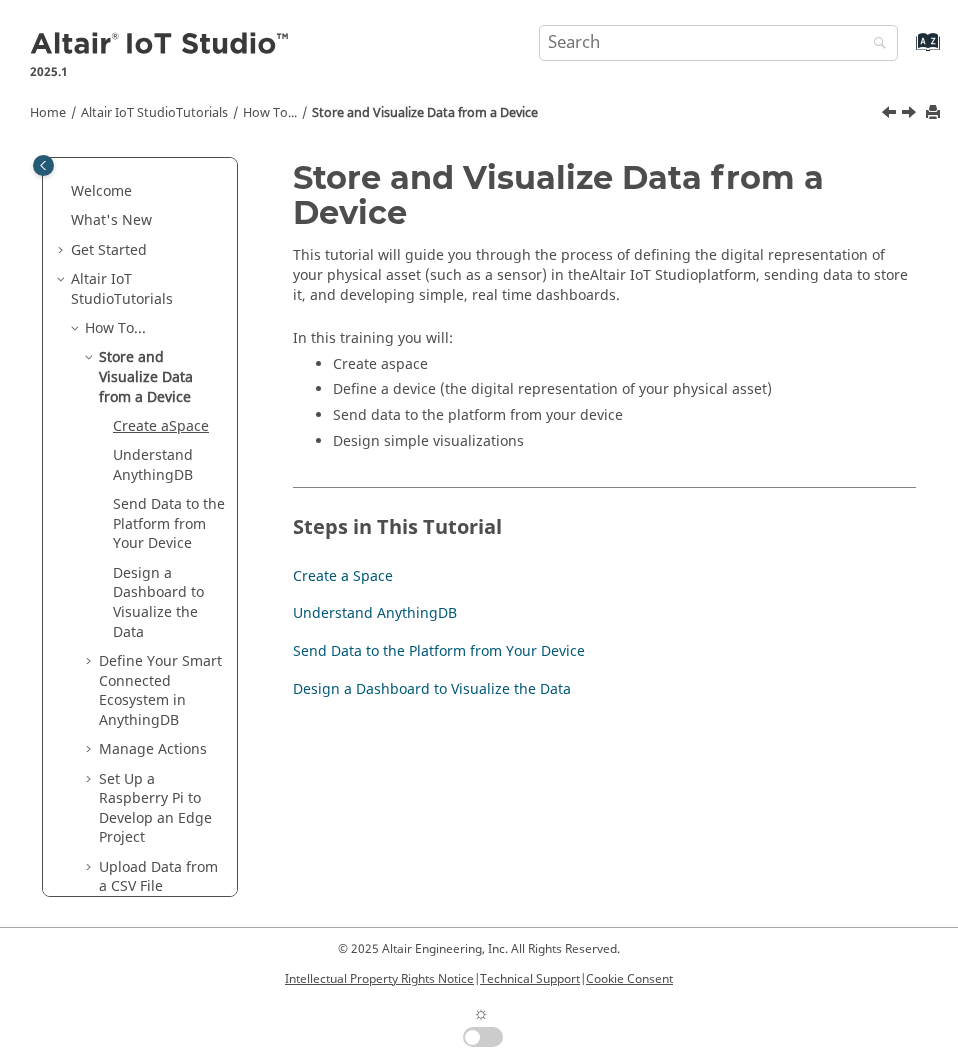 click on "Create a  Space" at bounding box center [161, 426] 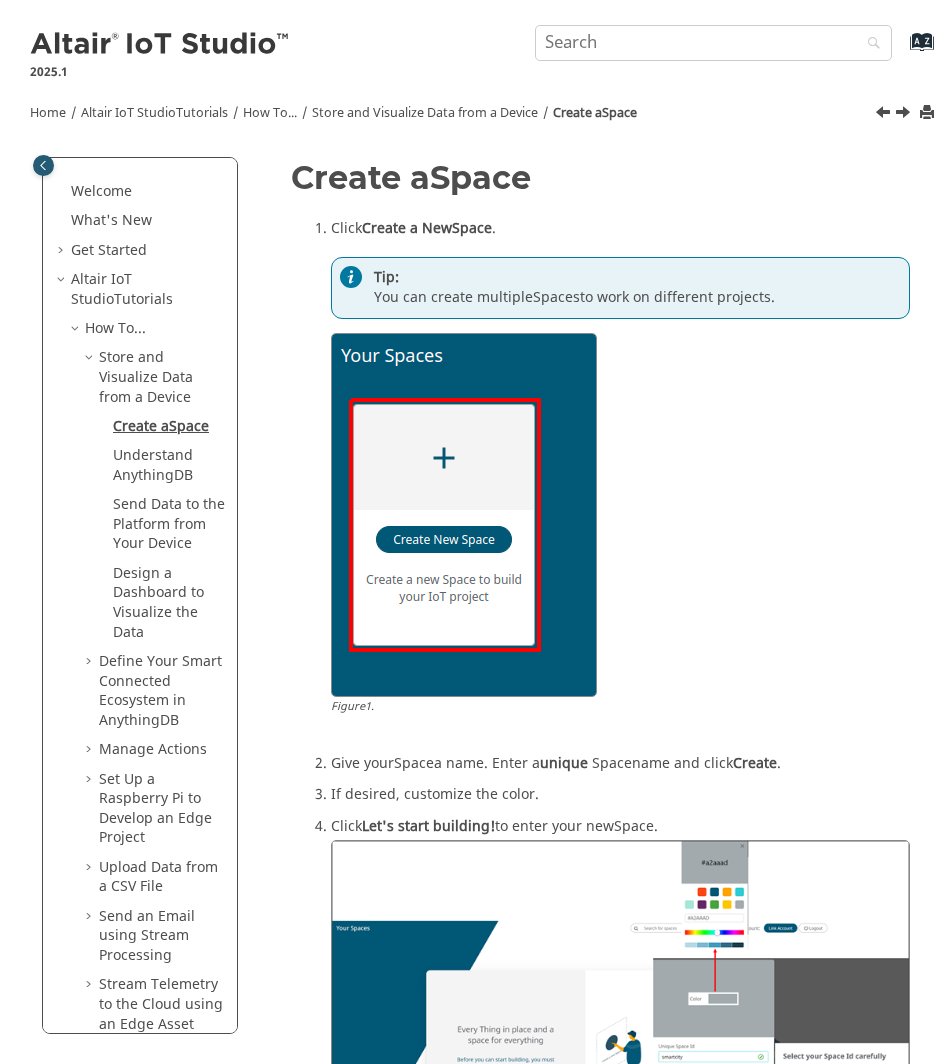 scroll, scrollTop: 0, scrollLeft: 0, axis: both 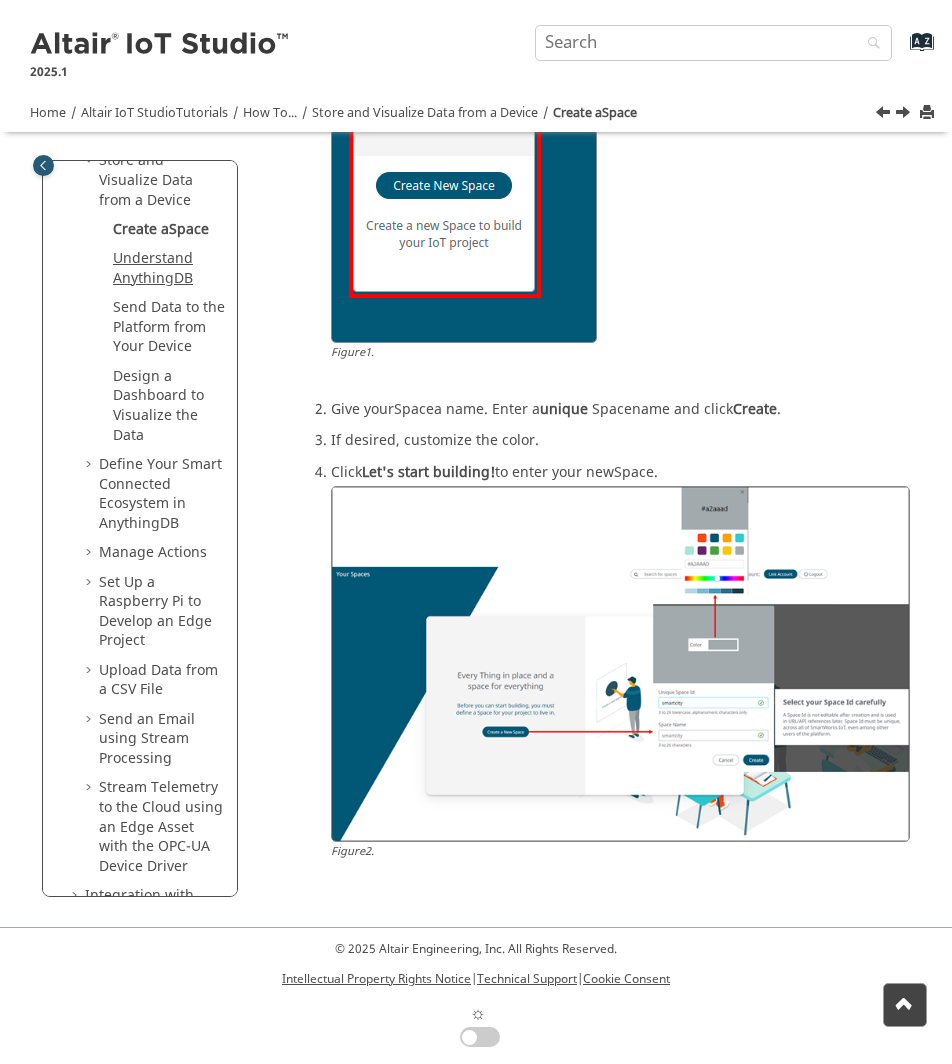 click on "Understand AnythingDB" at bounding box center [153, 268] 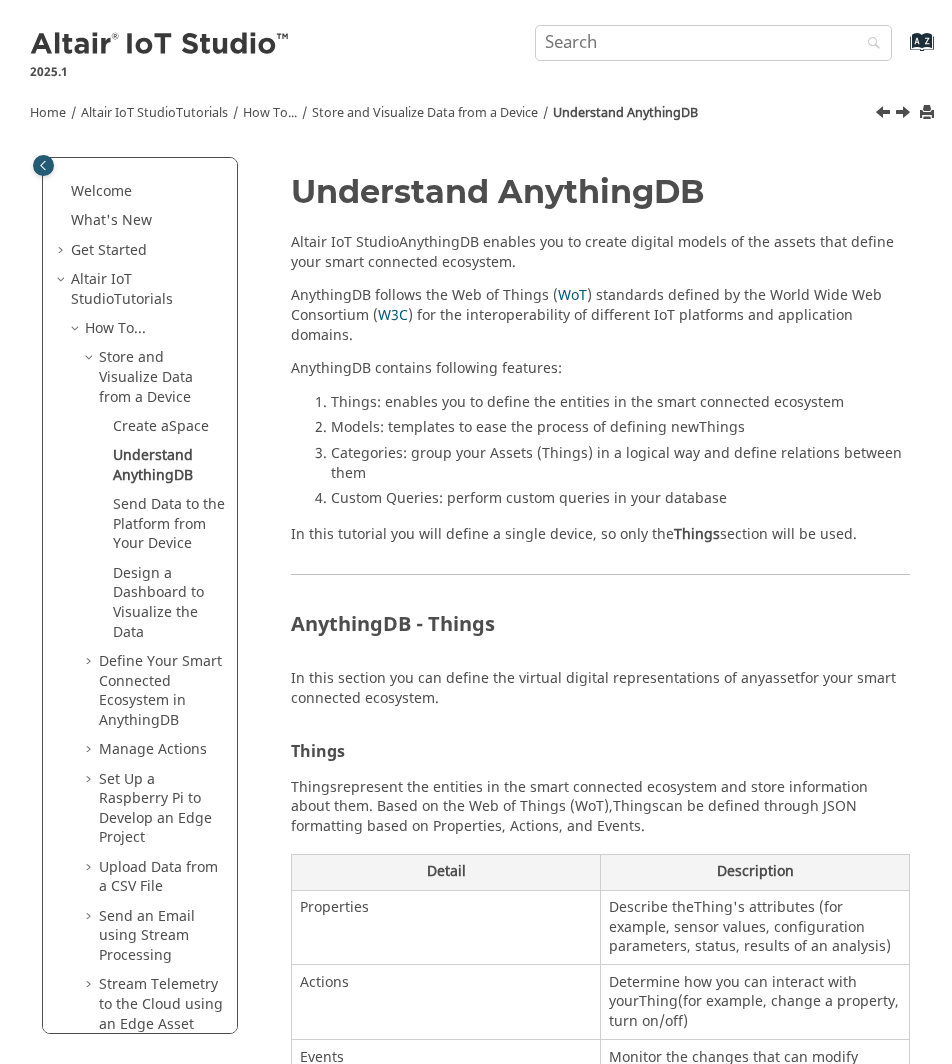 scroll, scrollTop: 0, scrollLeft: 0, axis: both 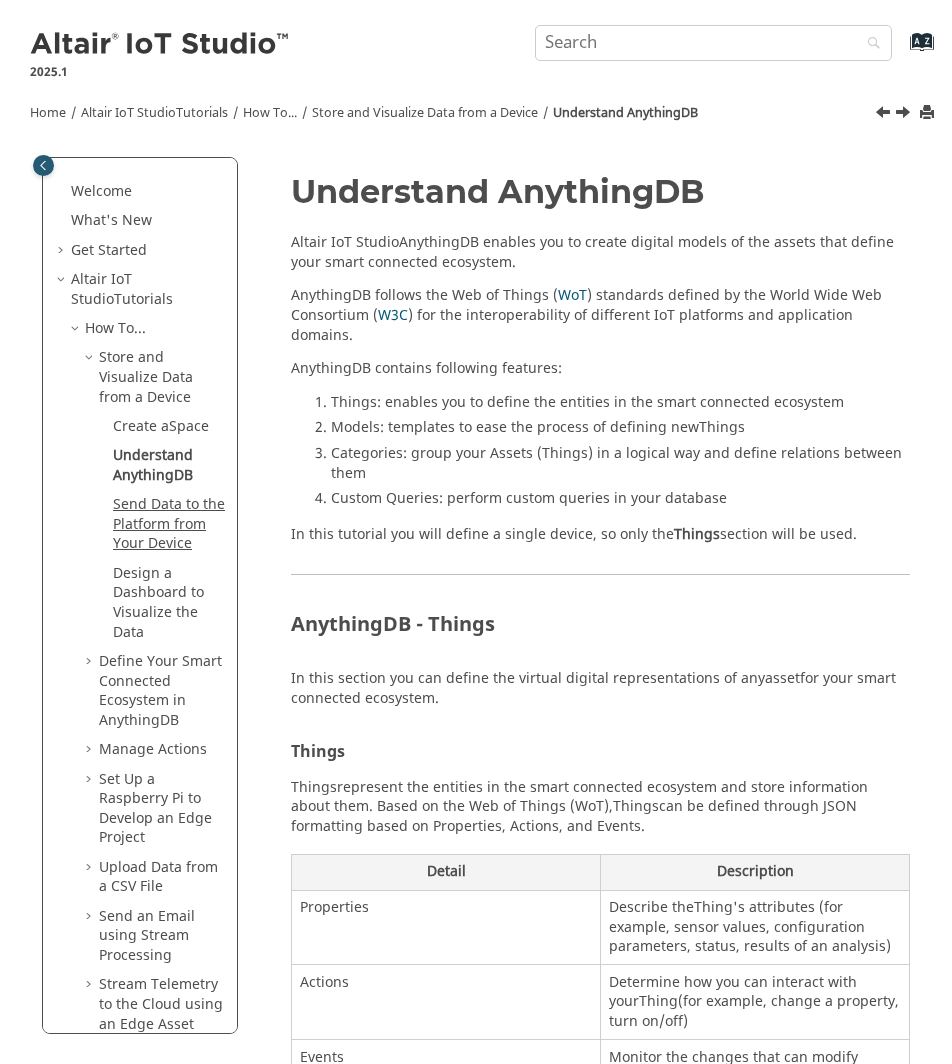 click on "Send Data to the Platform from Your Device" at bounding box center [169, 524] 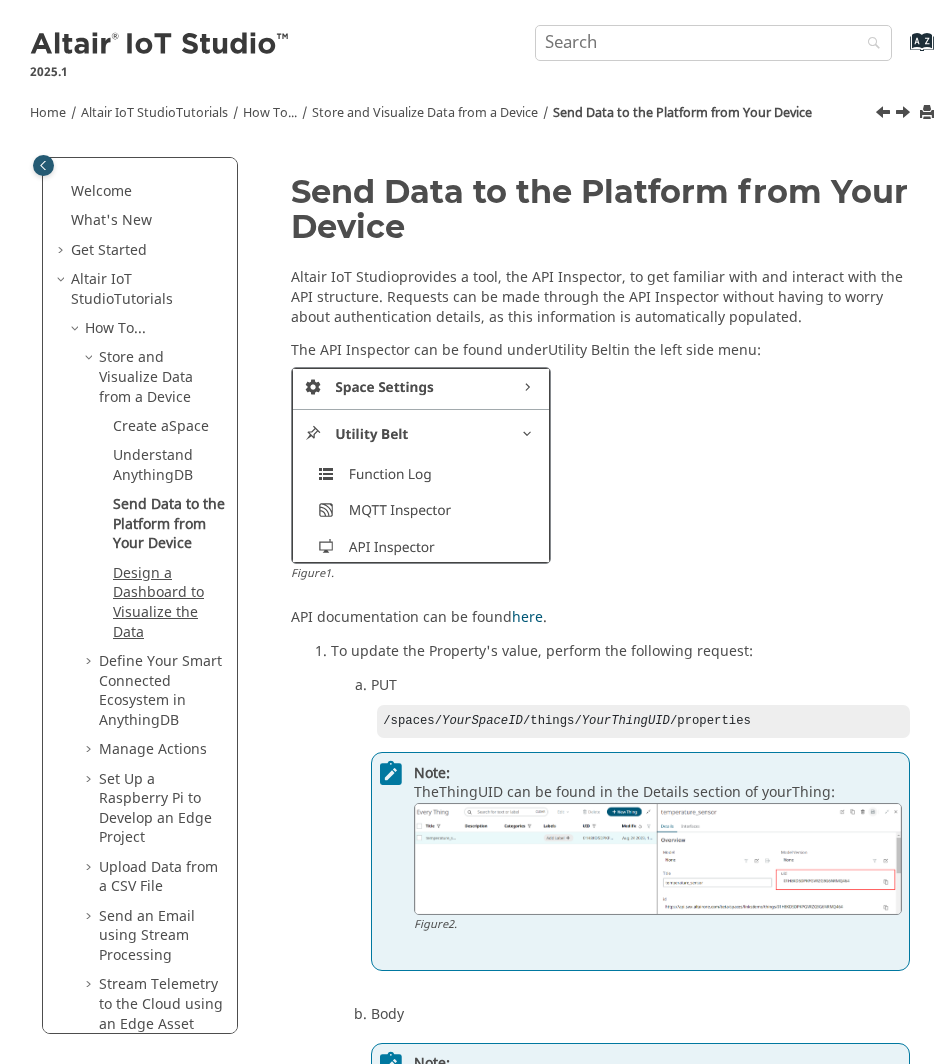 scroll, scrollTop: 0, scrollLeft: 0, axis: both 